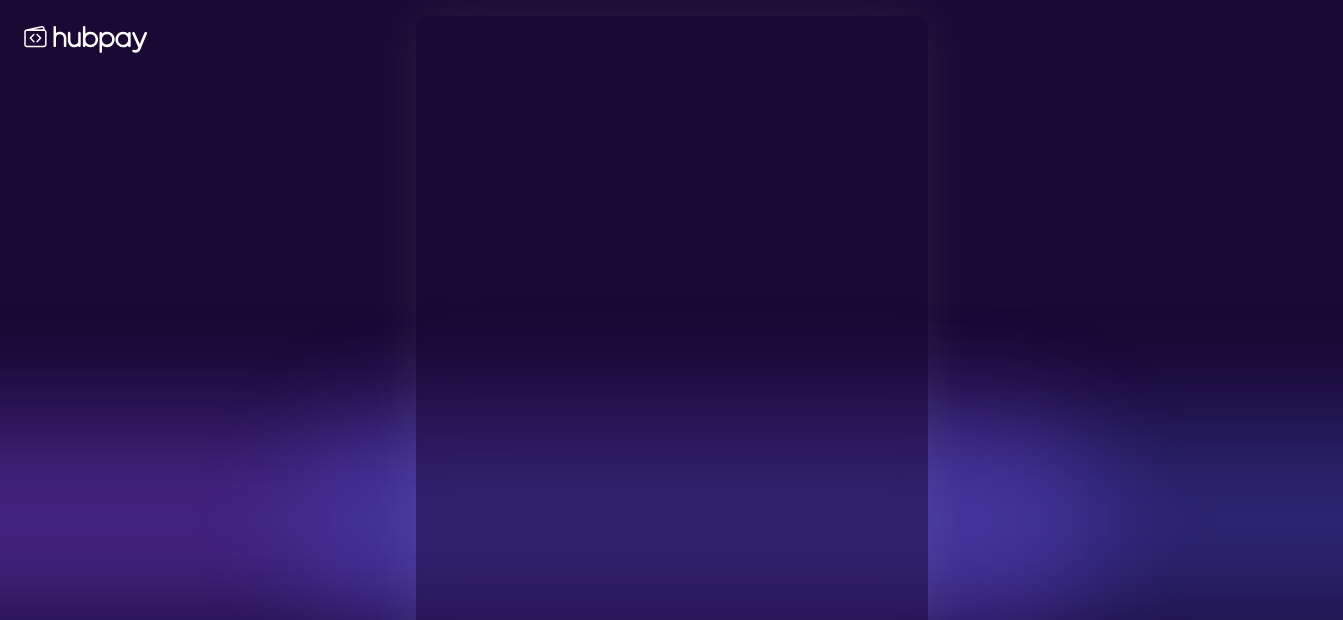 scroll, scrollTop: 0, scrollLeft: 0, axis: both 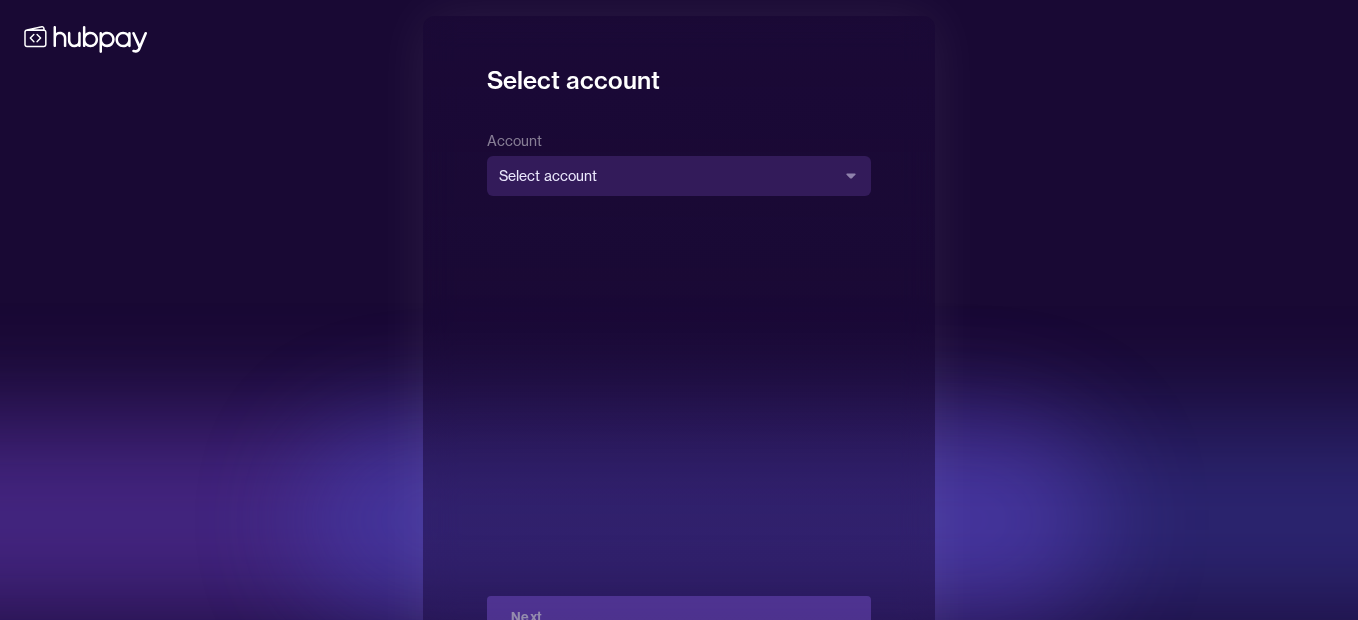 click on "**********" at bounding box center (679, 346) 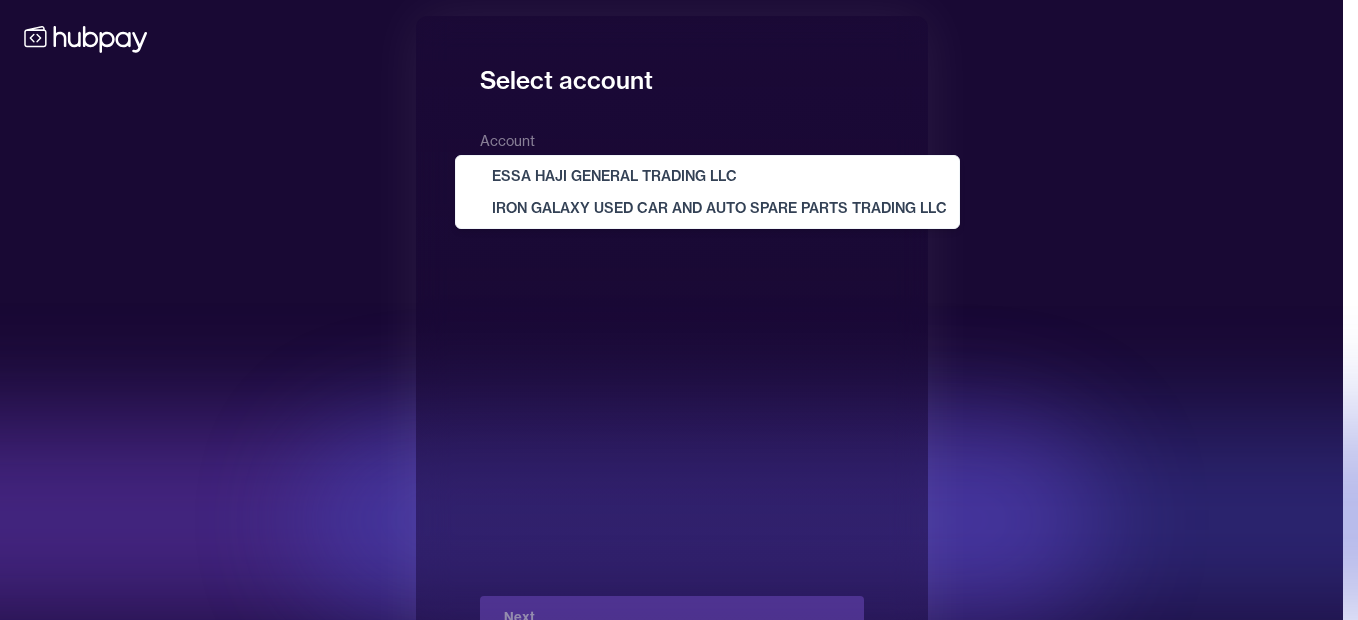 select on "**********" 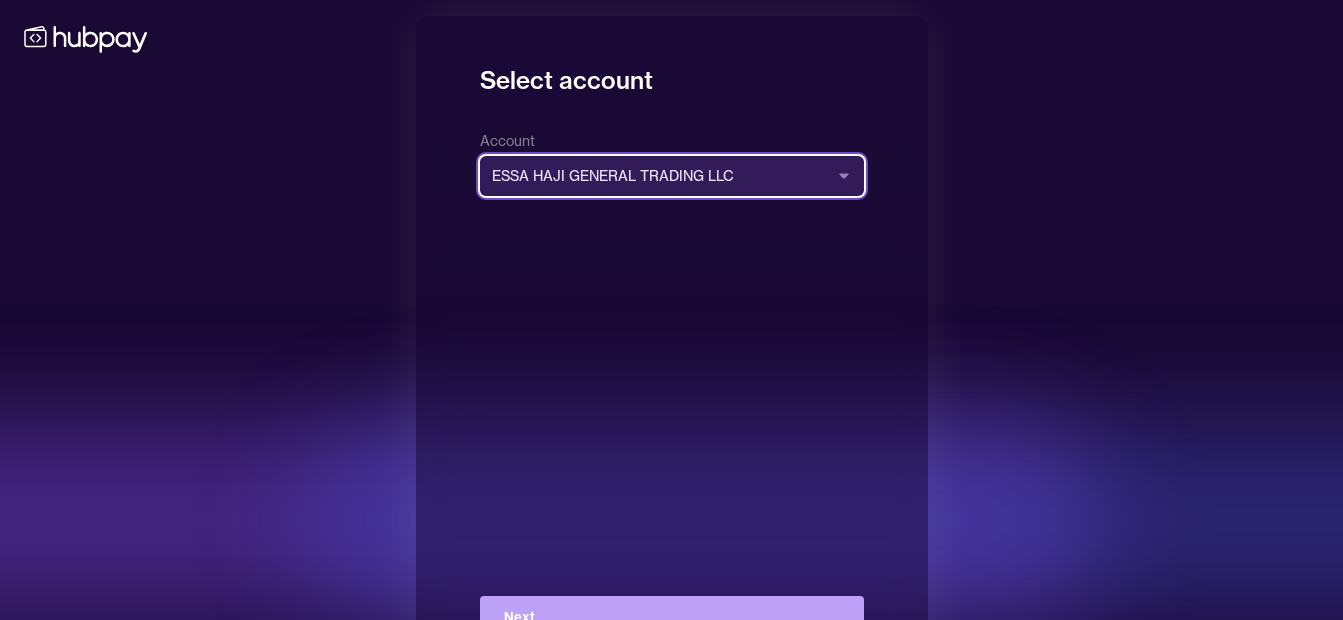 scroll, scrollTop: 72, scrollLeft: 0, axis: vertical 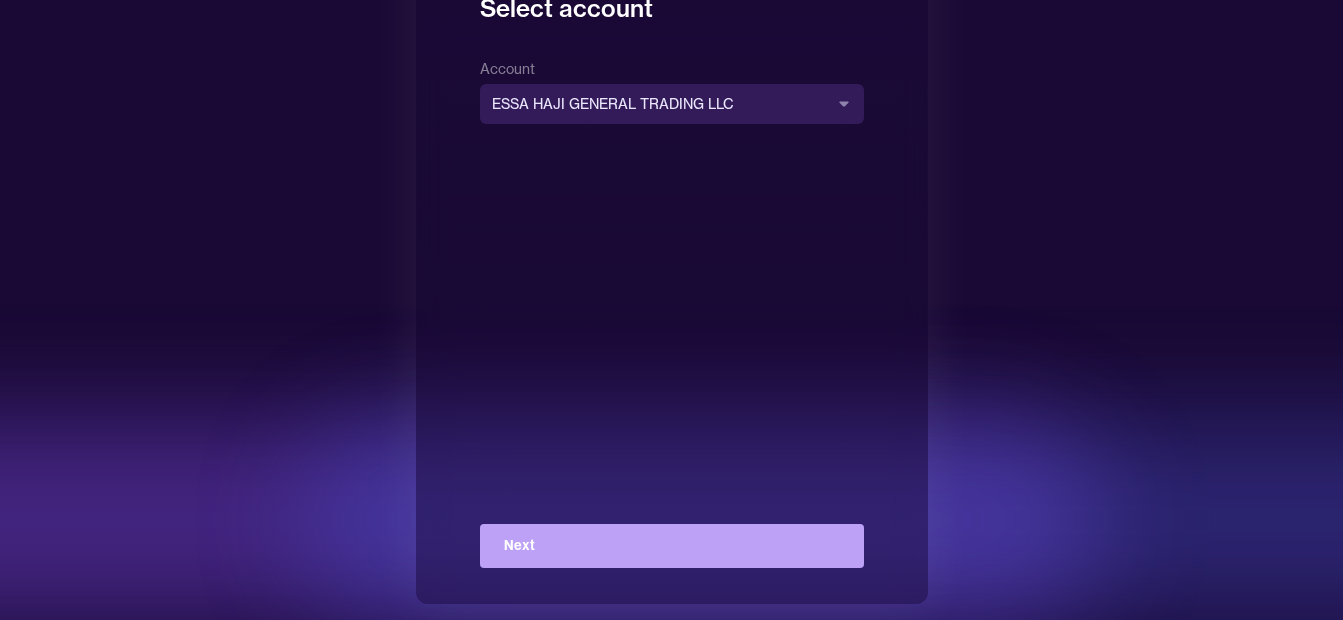 click on "Next" at bounding box center [672, 546] 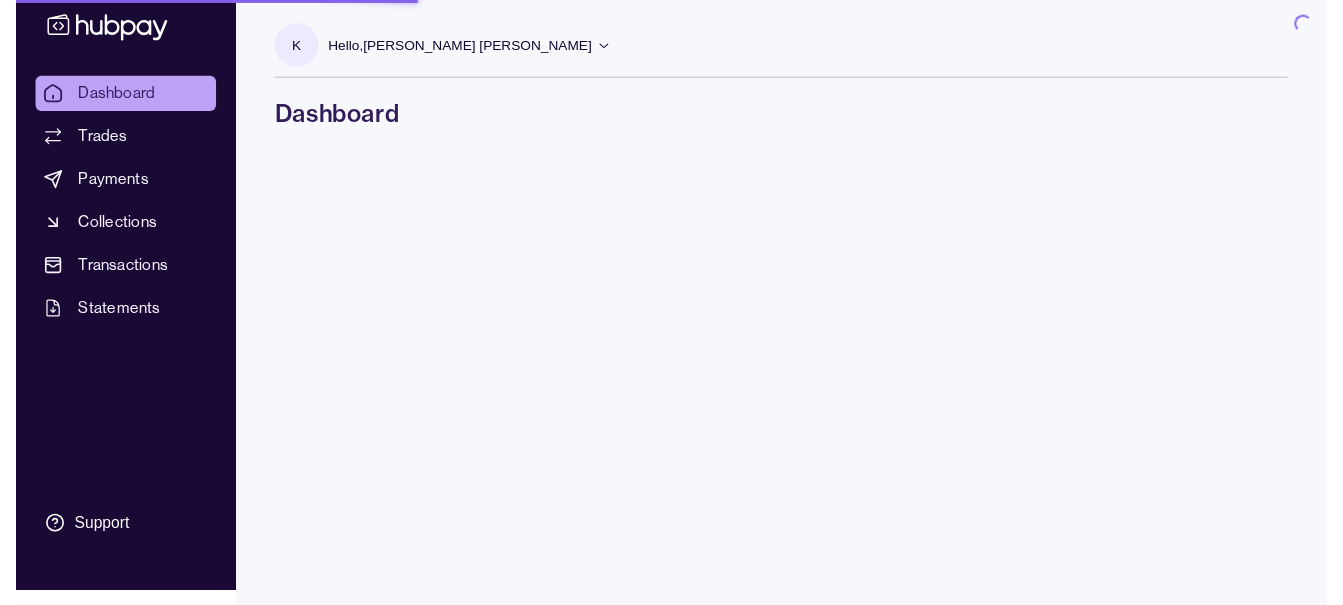 scroll, scrollTop: 0, scrollLeft: 0, axis: both 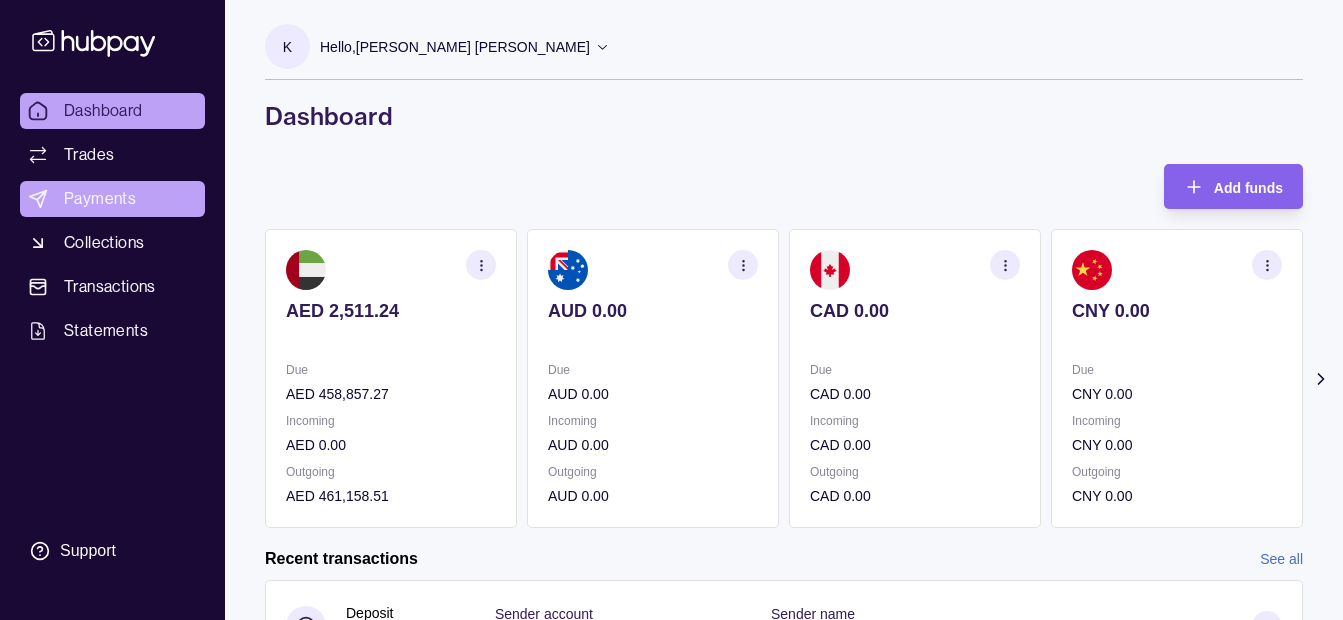 click on "Payments" at bounding box center [100, 199] 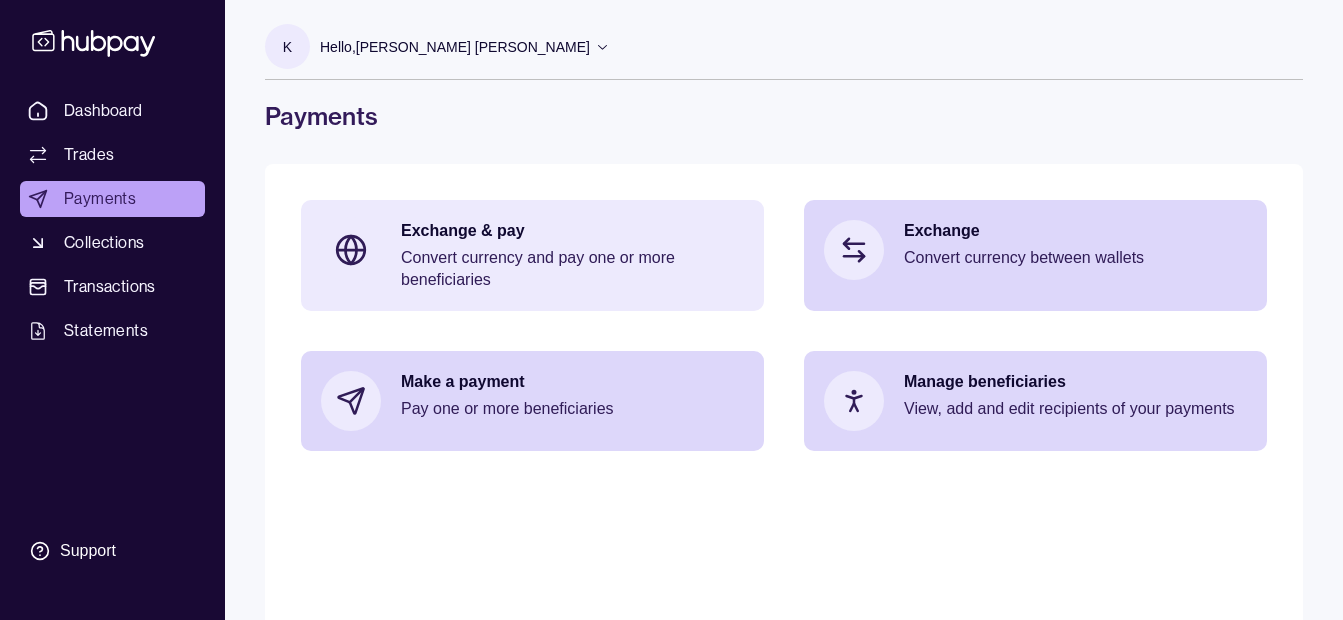 click on "Exchange & pay Convert currency and pay one or more beneficiaries" at bounding box center [532, 255] 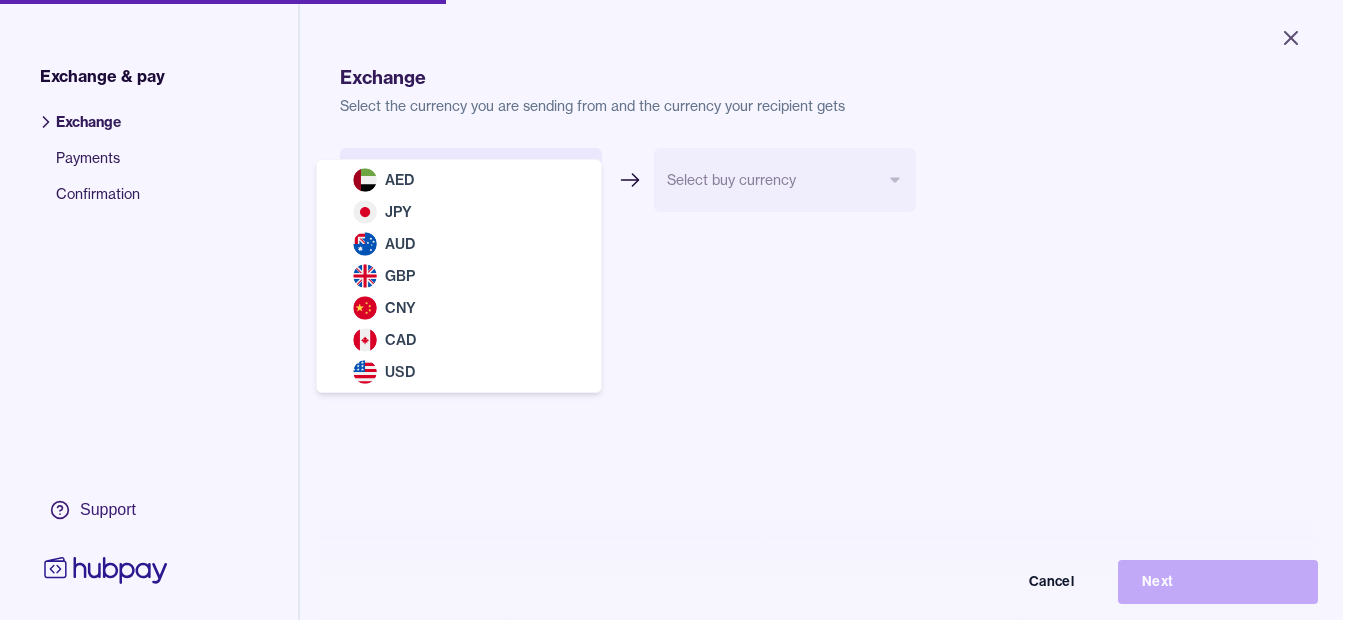 click on "Close Exchange & pay Exchange Payments Confirmation Support Exchange Select the currency you are sending from and the currency your recipient gets Select sell currency *** *** *** *** *** *** *** Select buy currency Cancel Next Exchange & pay | Hubpay AED JPY AUD GBP CNY CAD USD" at bounding box center (671, 310) 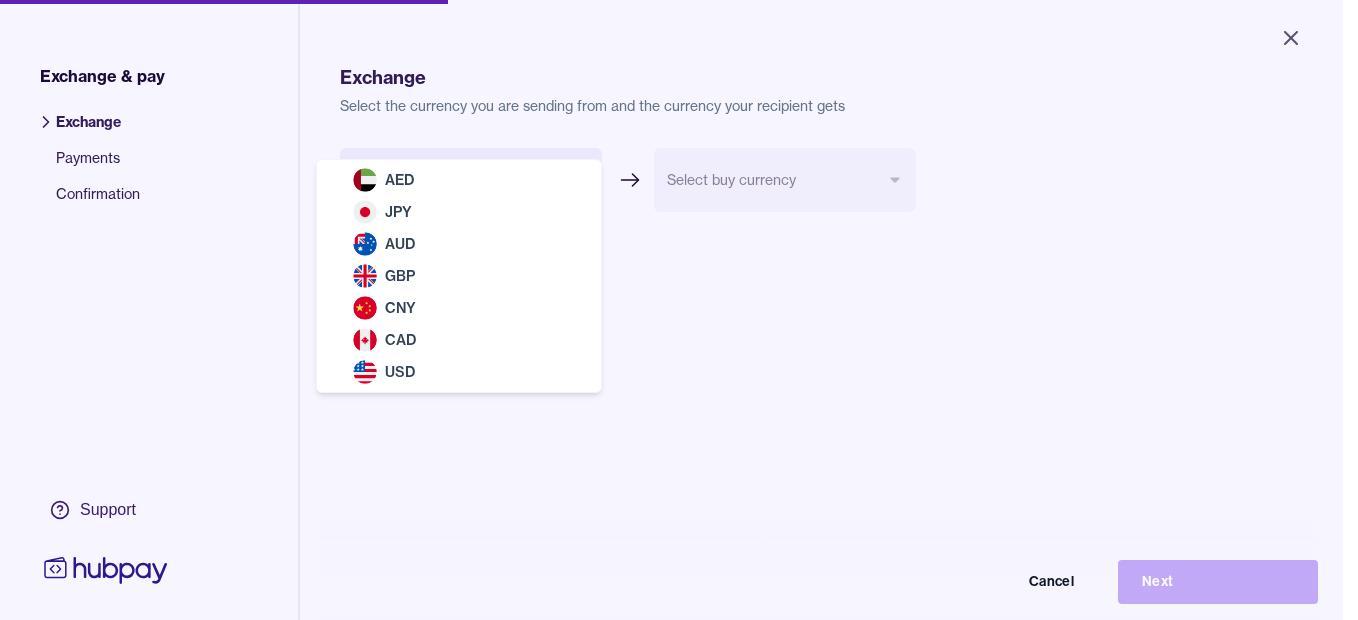 select on "***" 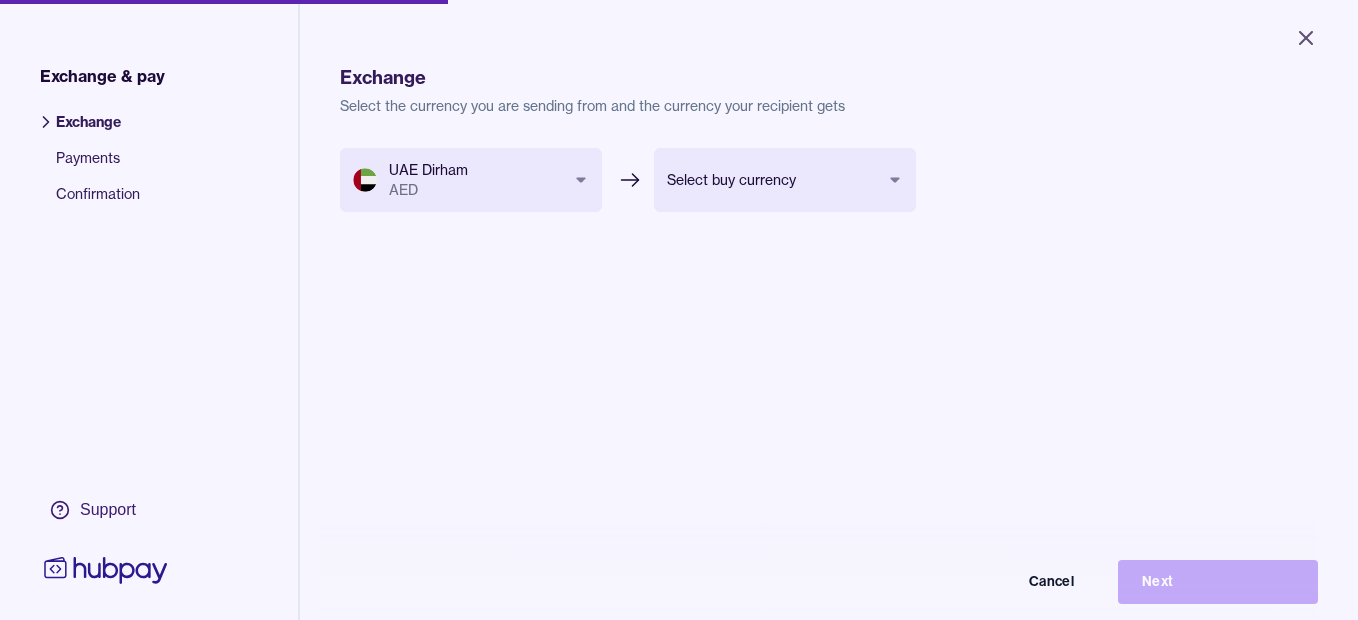 click on "Close Exchange & pay Exchange Payments Confirmation Support Exchange Select the currency you are sending from and the currency your recipient gets UAE Dirham AED *** *** *** *** *** *** *** Select buy currency *** *** *** *** *** *** Cancel Next Exchange & pay | Hubpay" at bounding box center [679, 310] 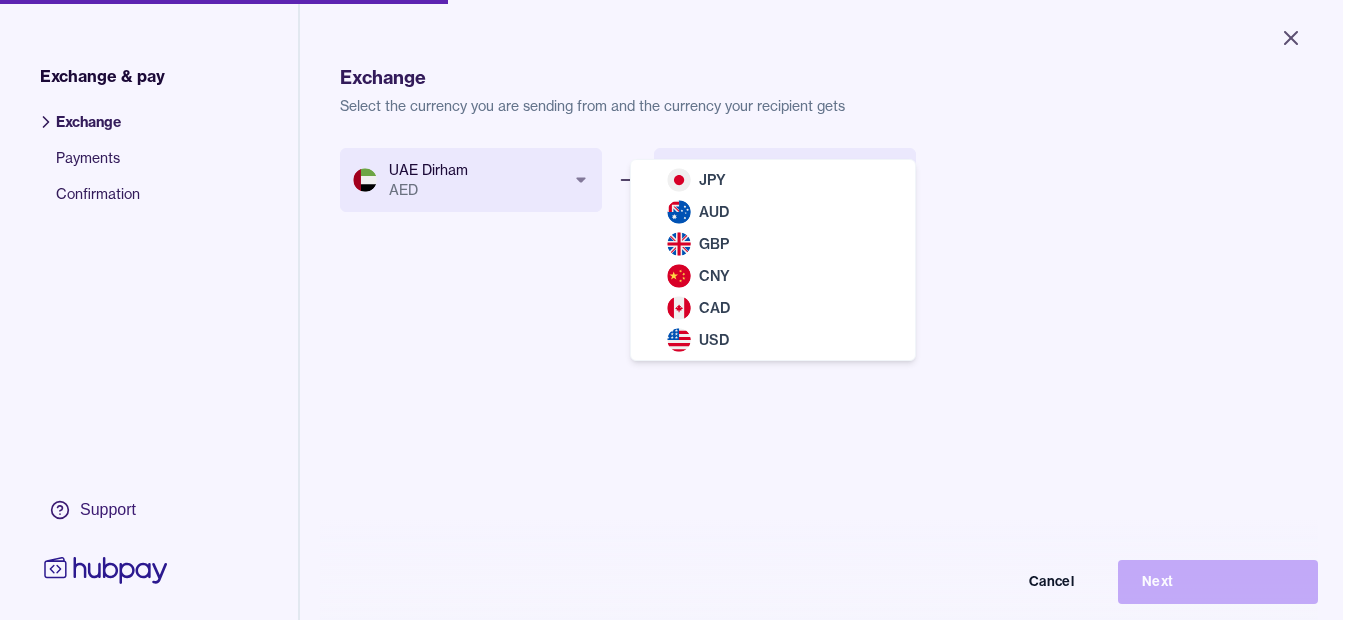 select on "***" 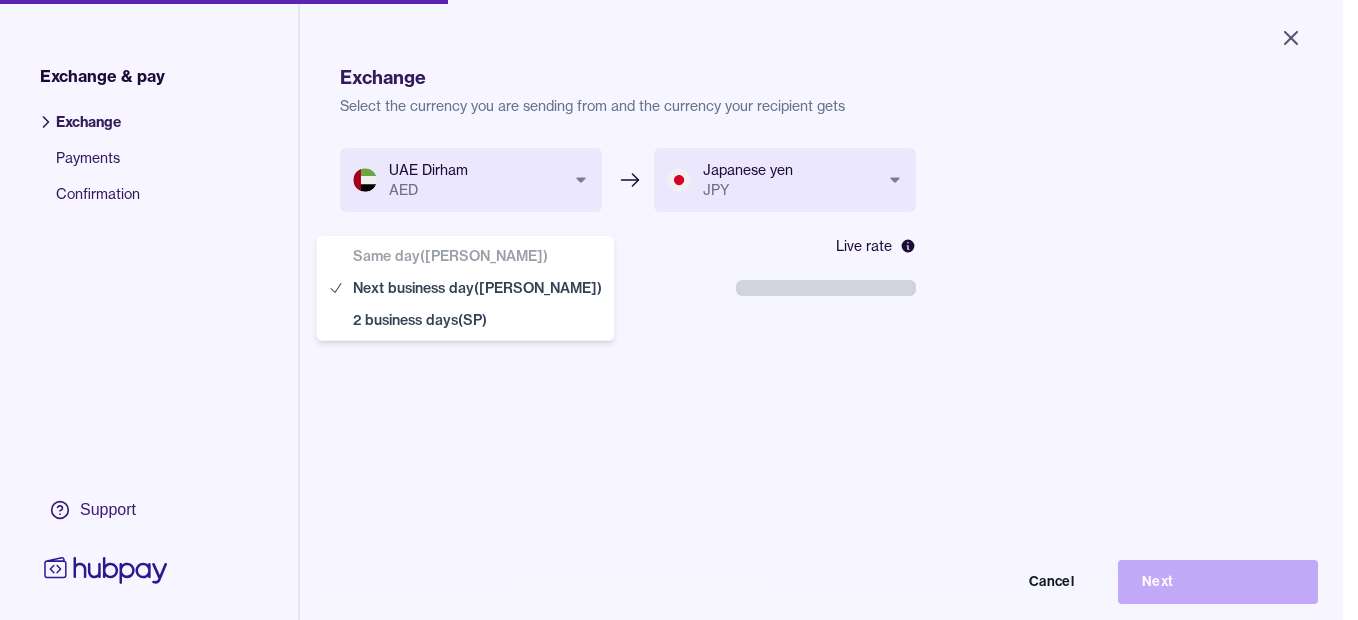 click on "**********" at bounding box center (671, 310) 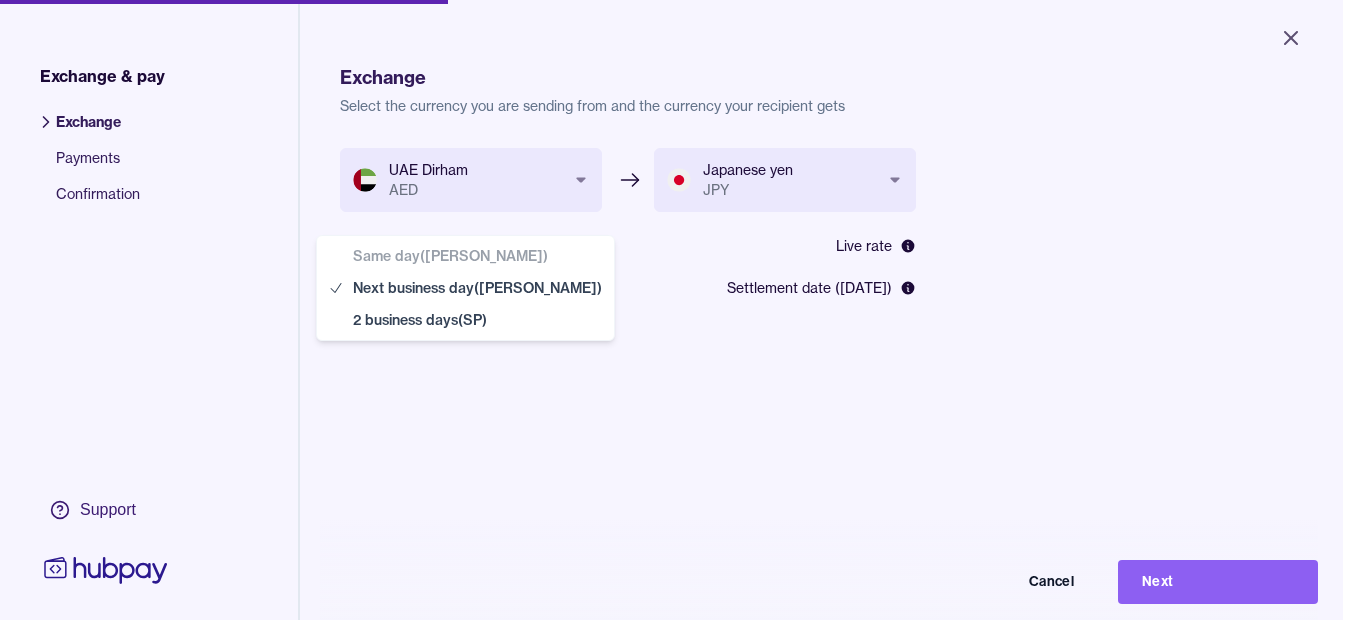 select on "**" 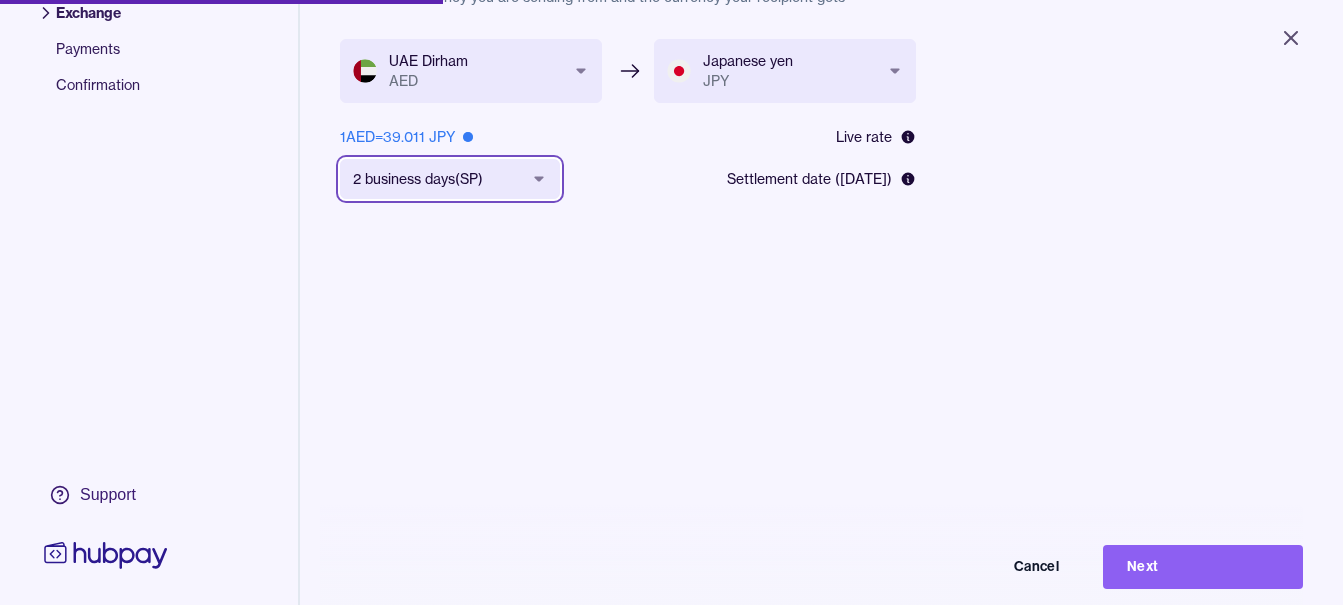 scroll, scrollTop: 268, scrollLeft: 0, axis: vertical 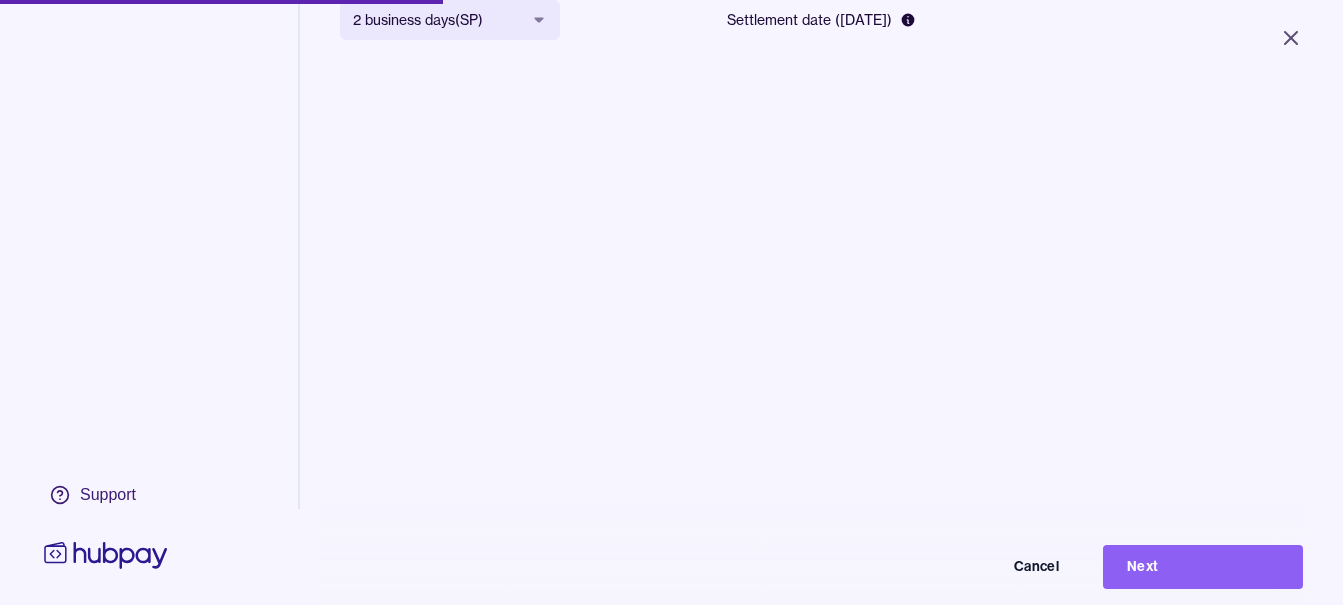 click on "Next" at bounding box center [1203, 567] 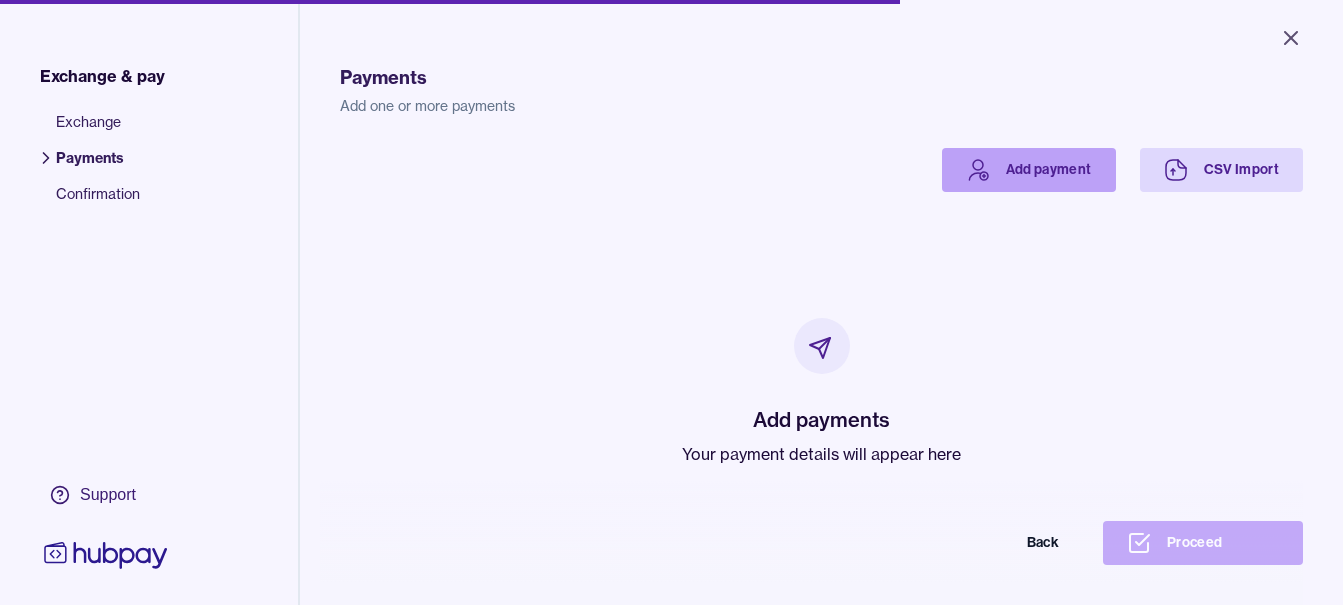 click on "Add payment" at bounding box center [1029, 170] 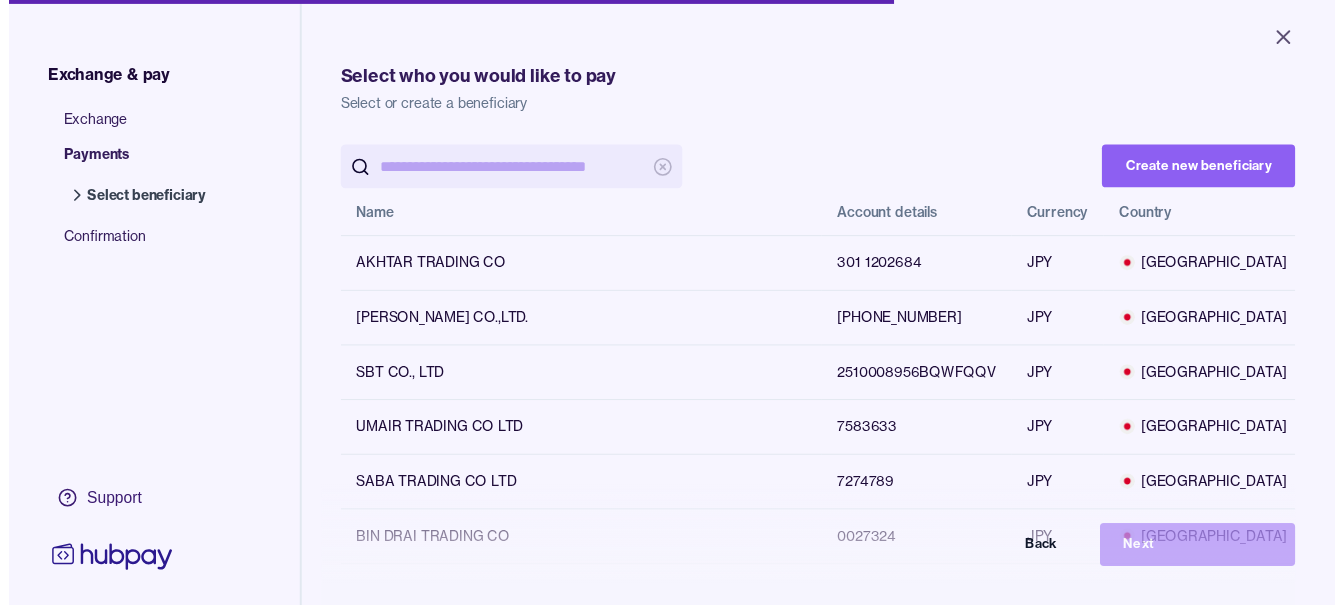 scroll, scrollTop: 0, scrollLeft: 0, axis: both 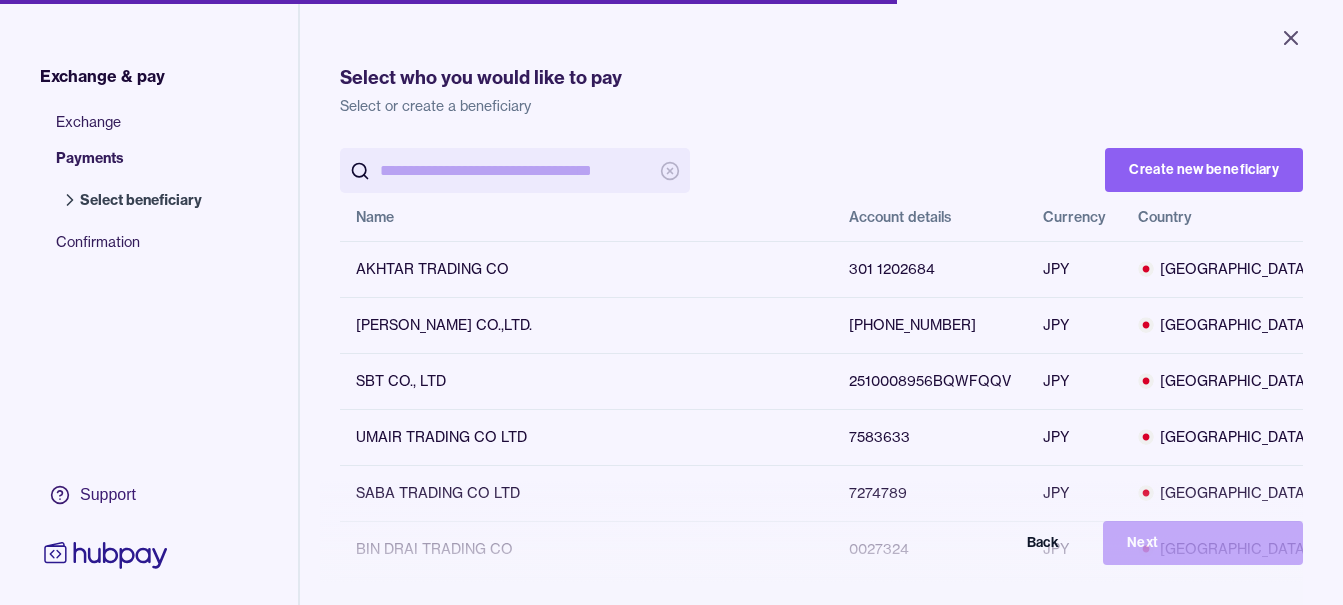 drag, startPoint x: 0, startPoint y: 0, endPoint x: 417, endPoint y: 163, distance: 447.72537 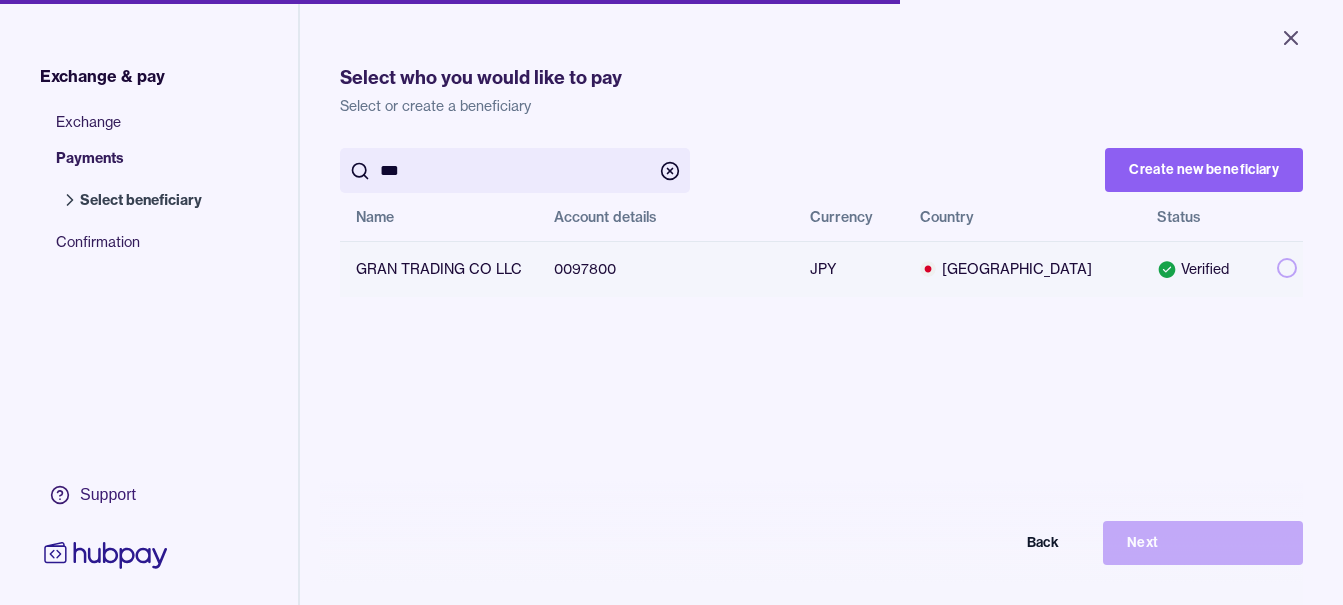 type on "***" 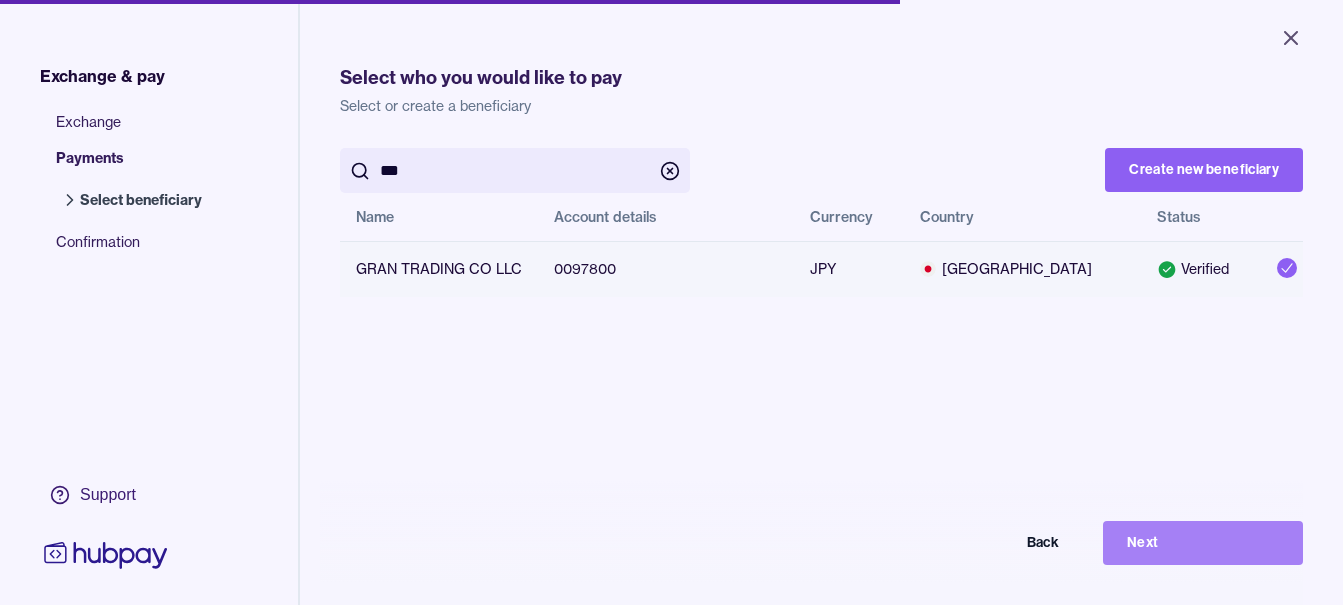 click on "Next" at bounding box center (1203, 543) 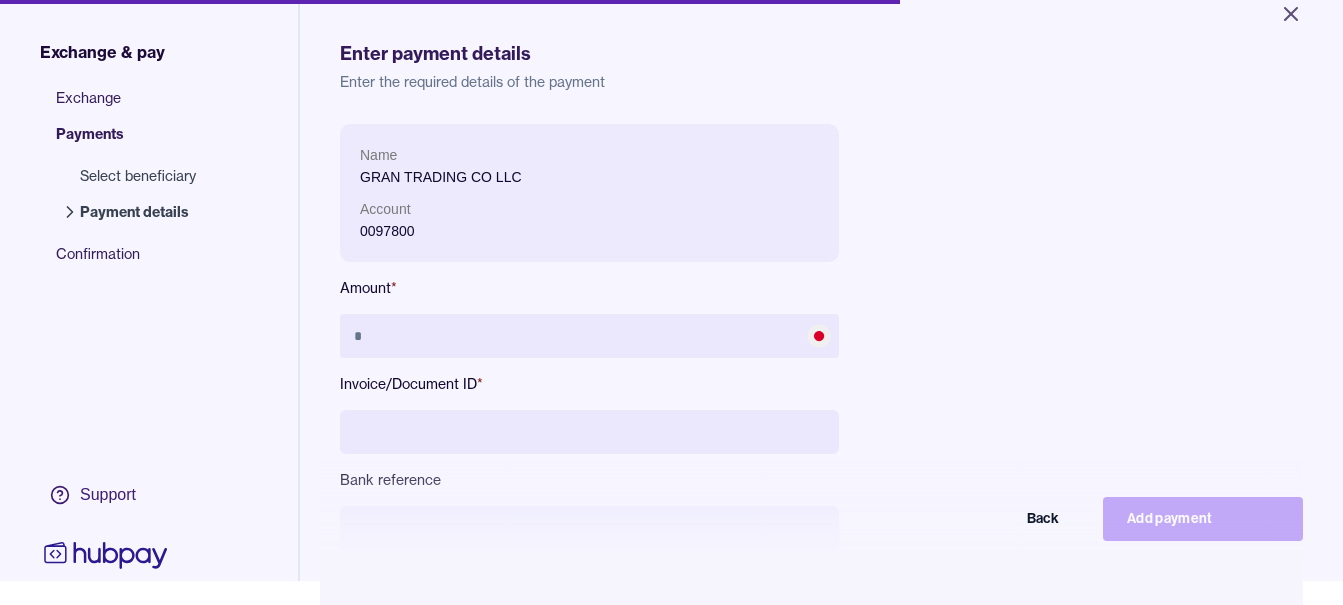 scroll, scrollTop: 95, scrollLeft: 0, axis: vertical 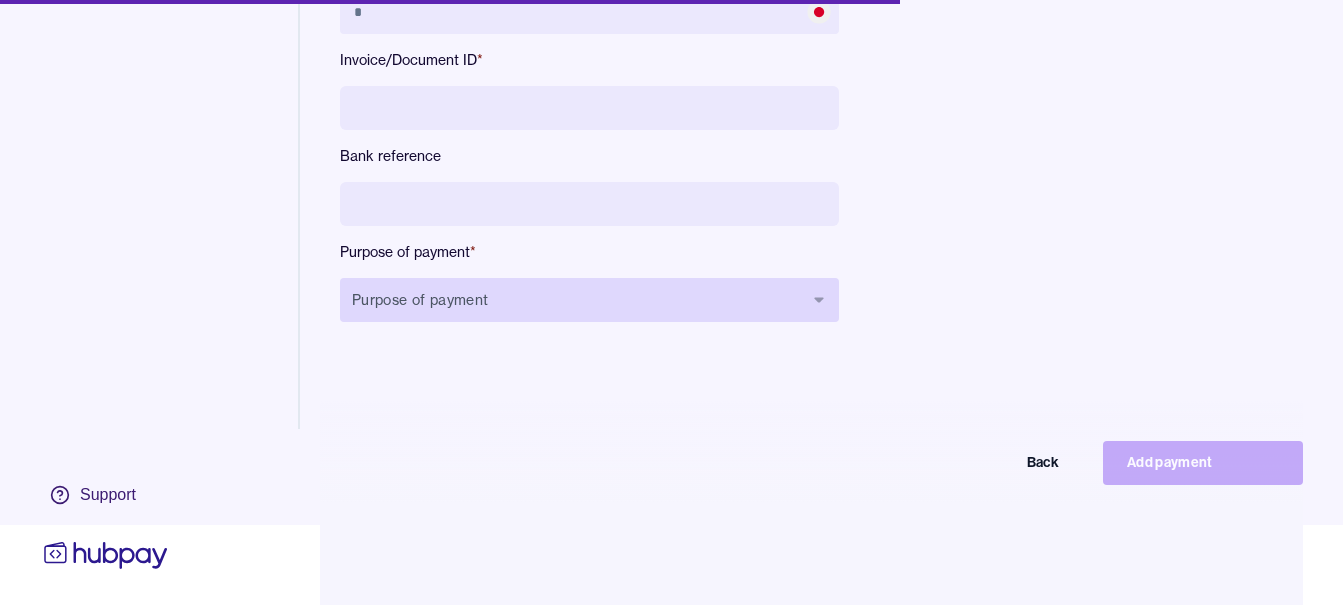 click on "Purpose of payment" at bounding box center [589, 300] 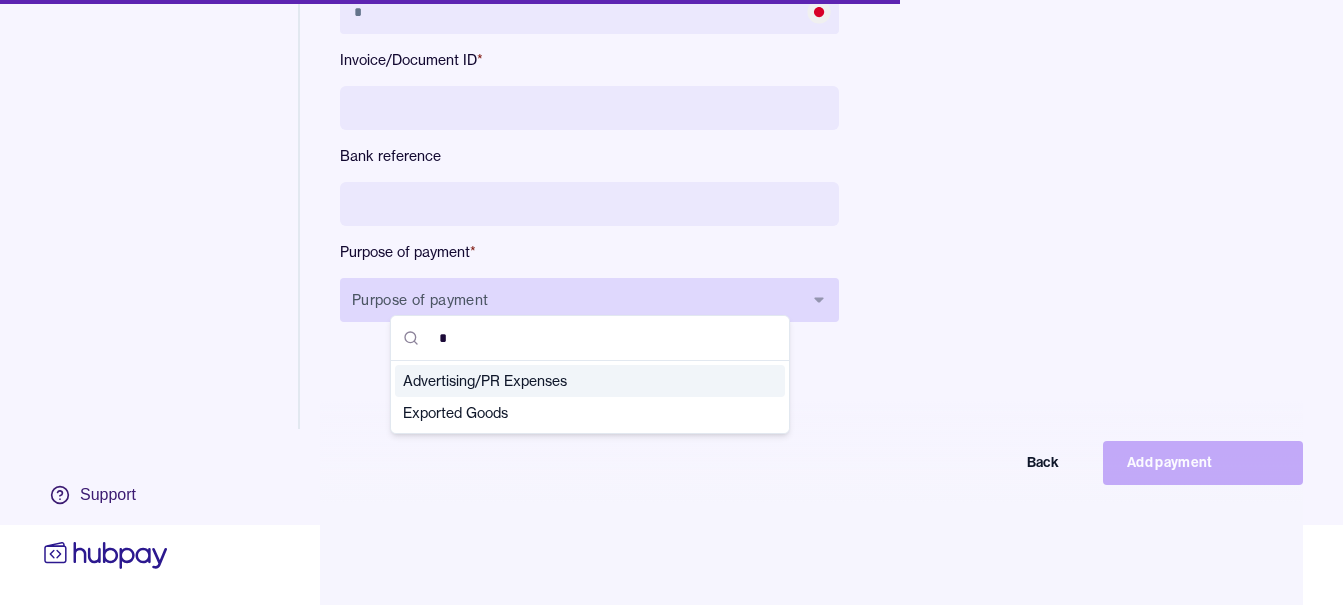type on "**" 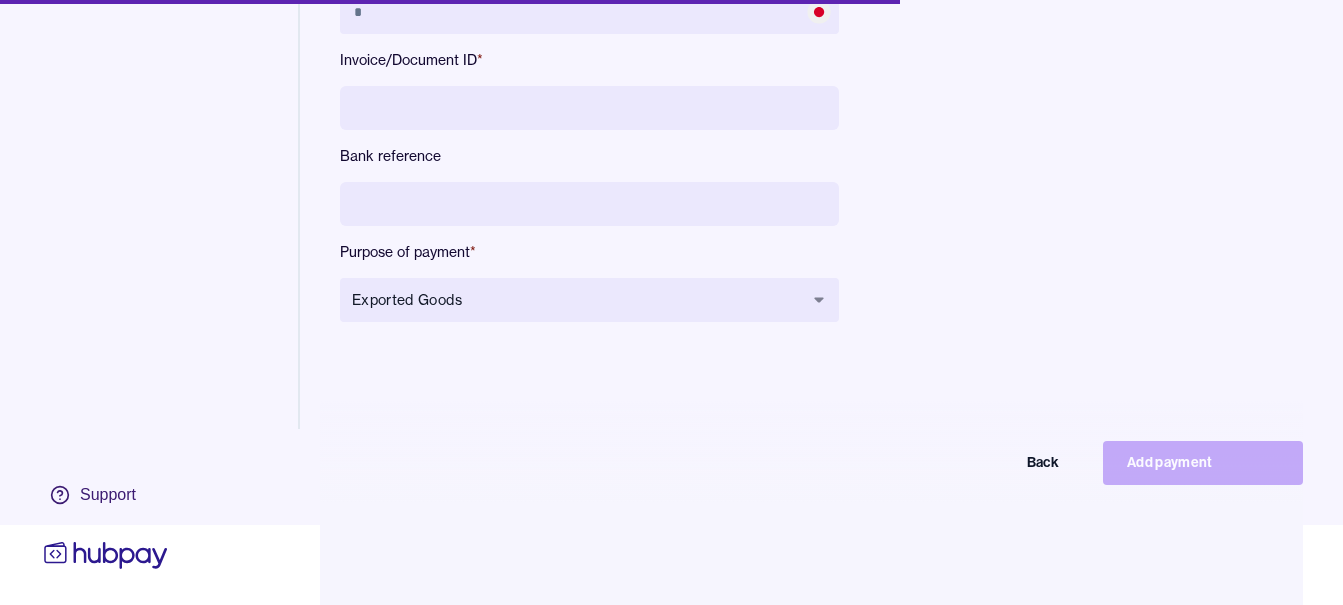 click at bounding box center [589, 108] 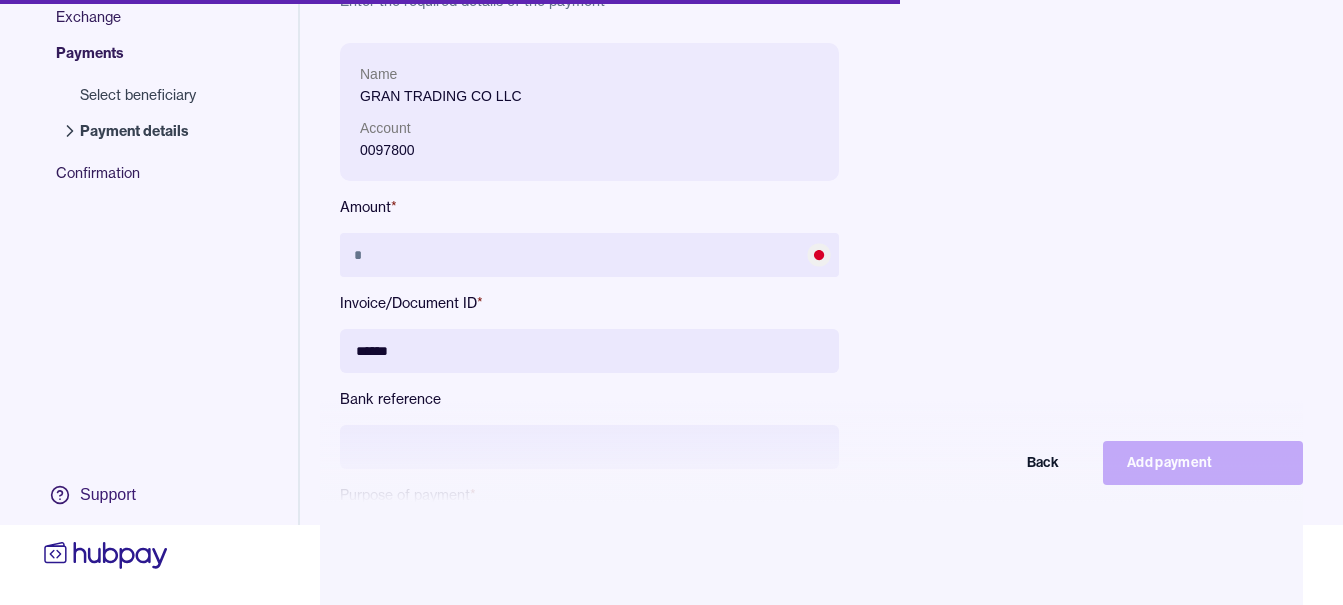 scroll, scrollTop: 0, scrollLeft: 0, axis: both 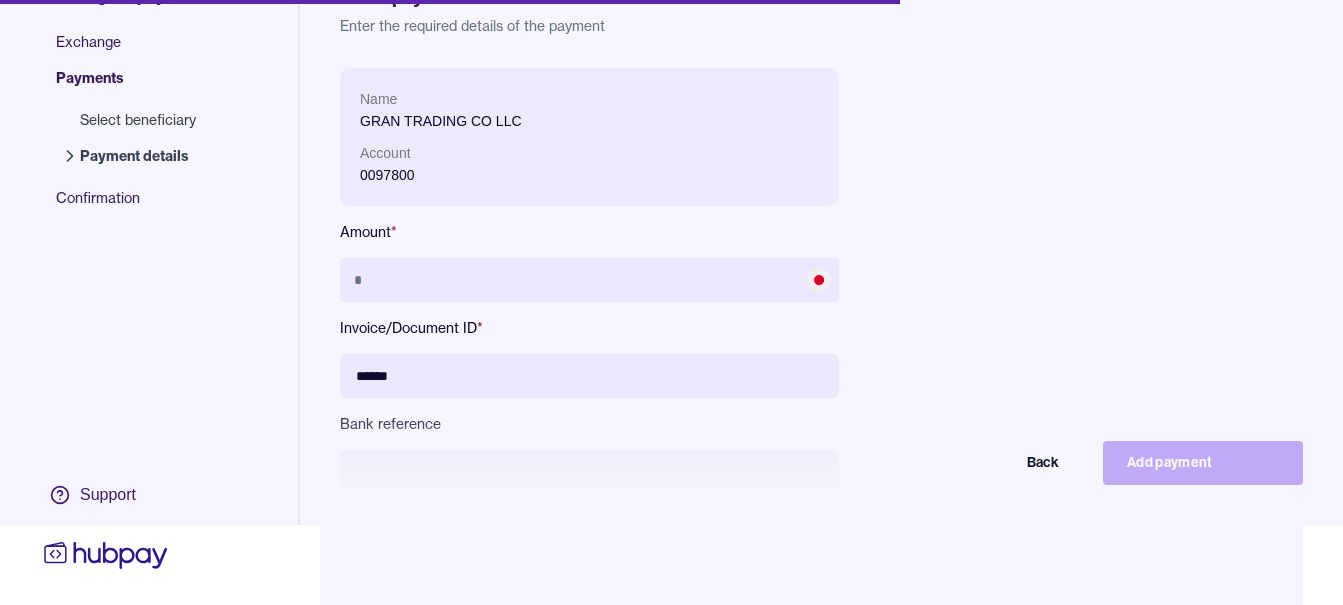 type on "******" 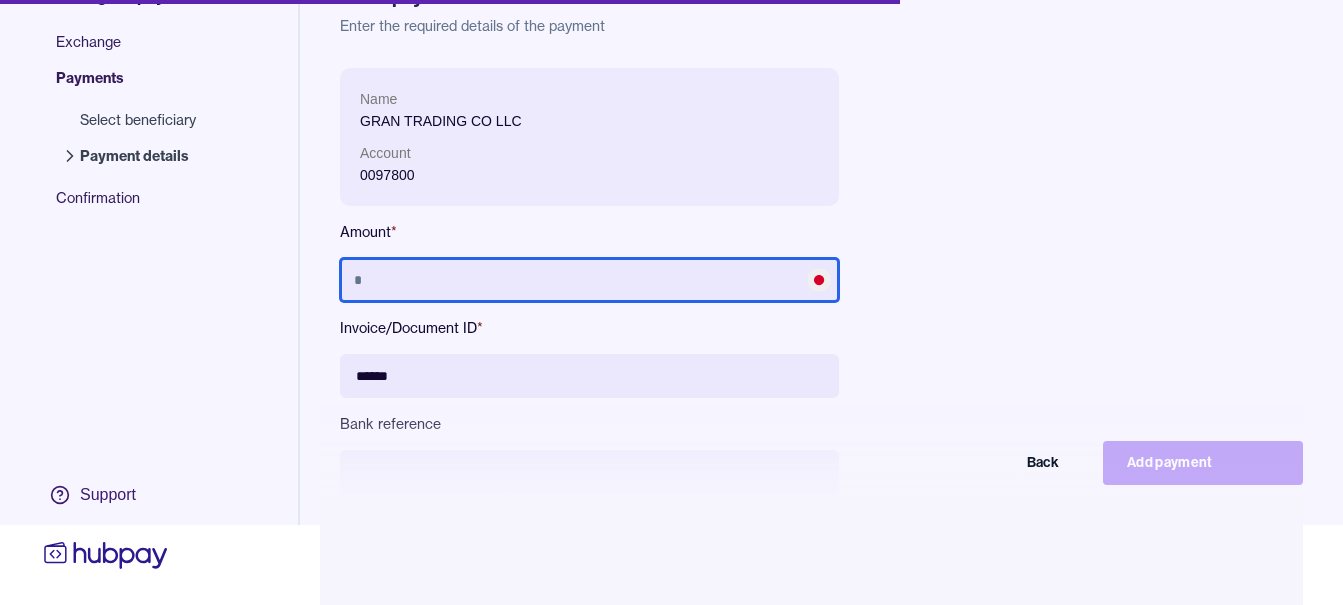 click at bounding box center (589, 280) 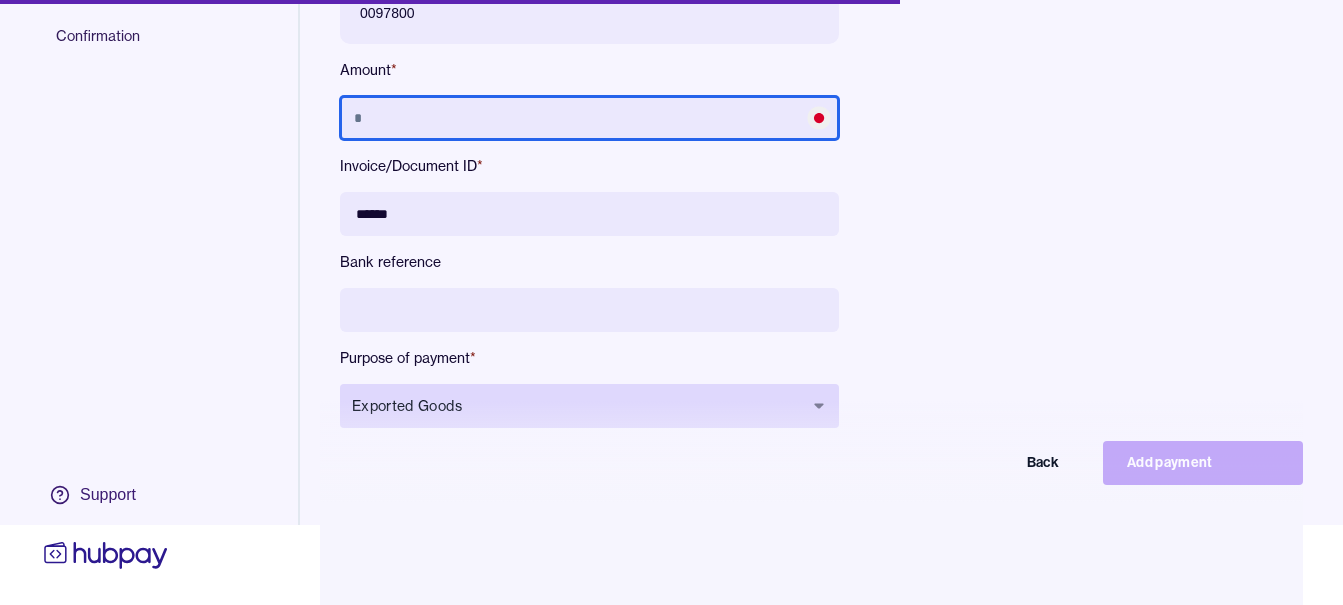 scroll, scrollTop: 268, scrollLeft: 0, axis: vertical 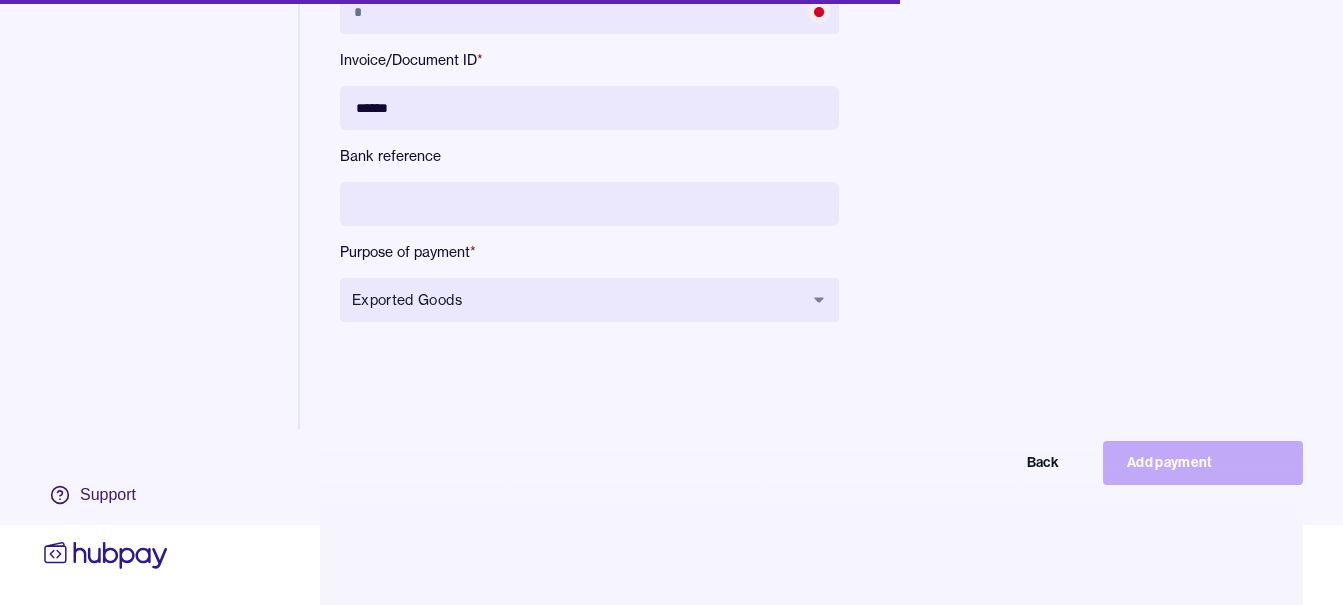click at bounding box center [589, 204] 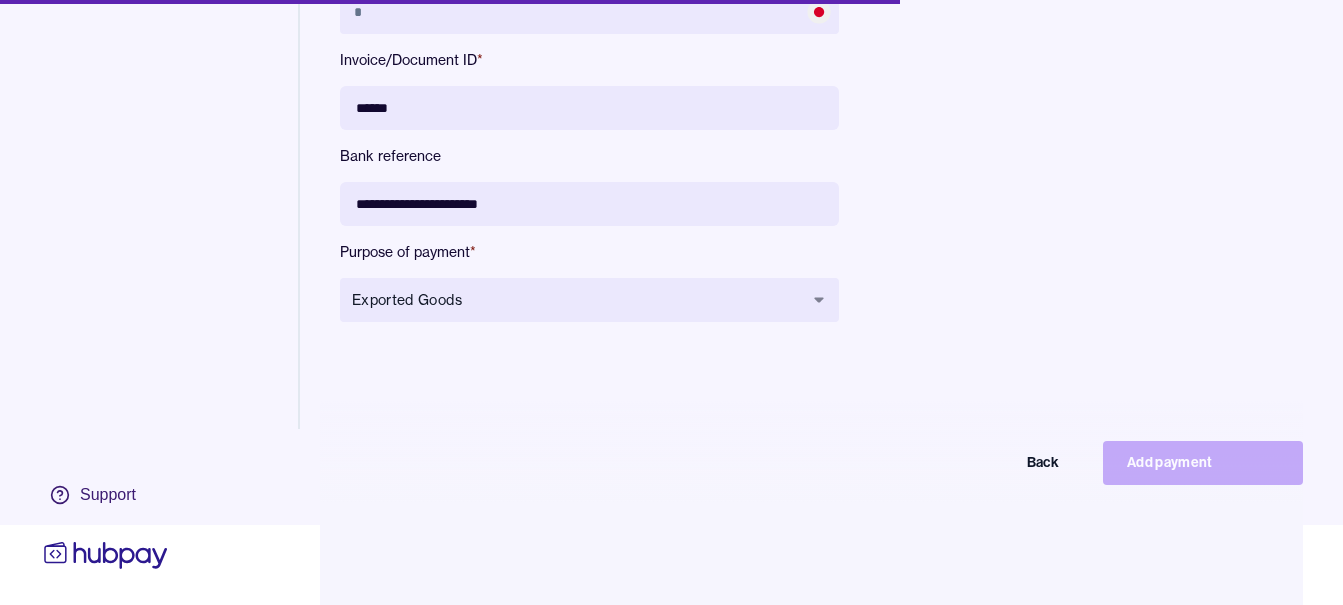 type on "**********" 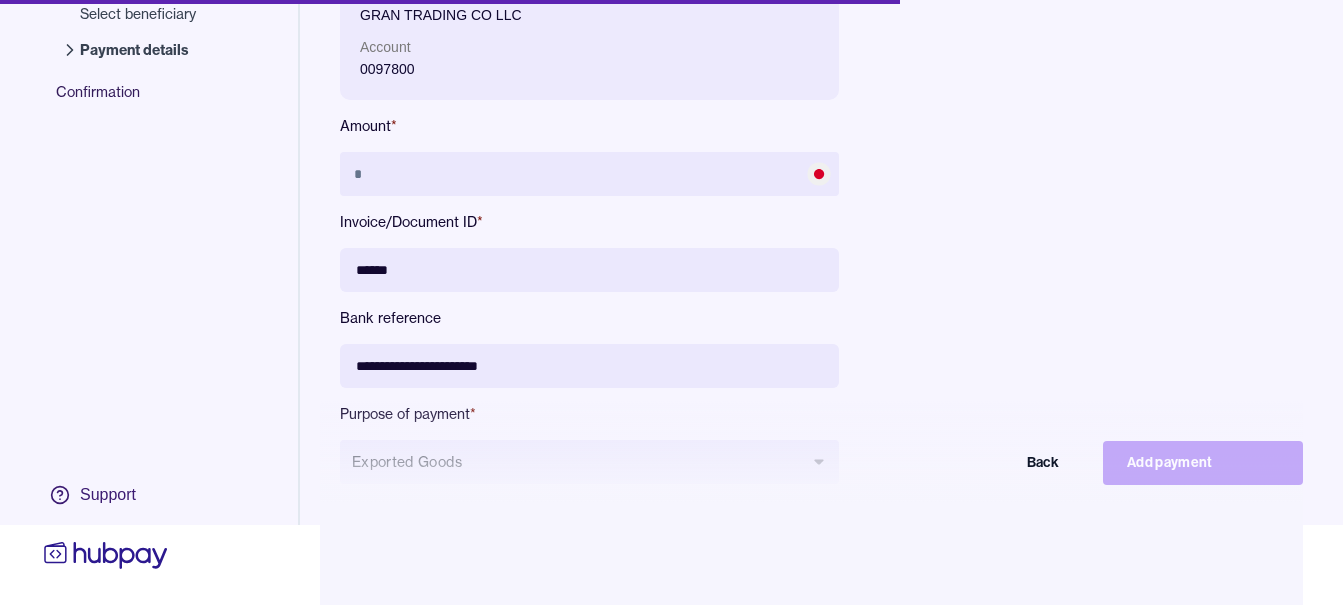 scroll, scrollTop: 0, scrollLeft: 0, axis: both 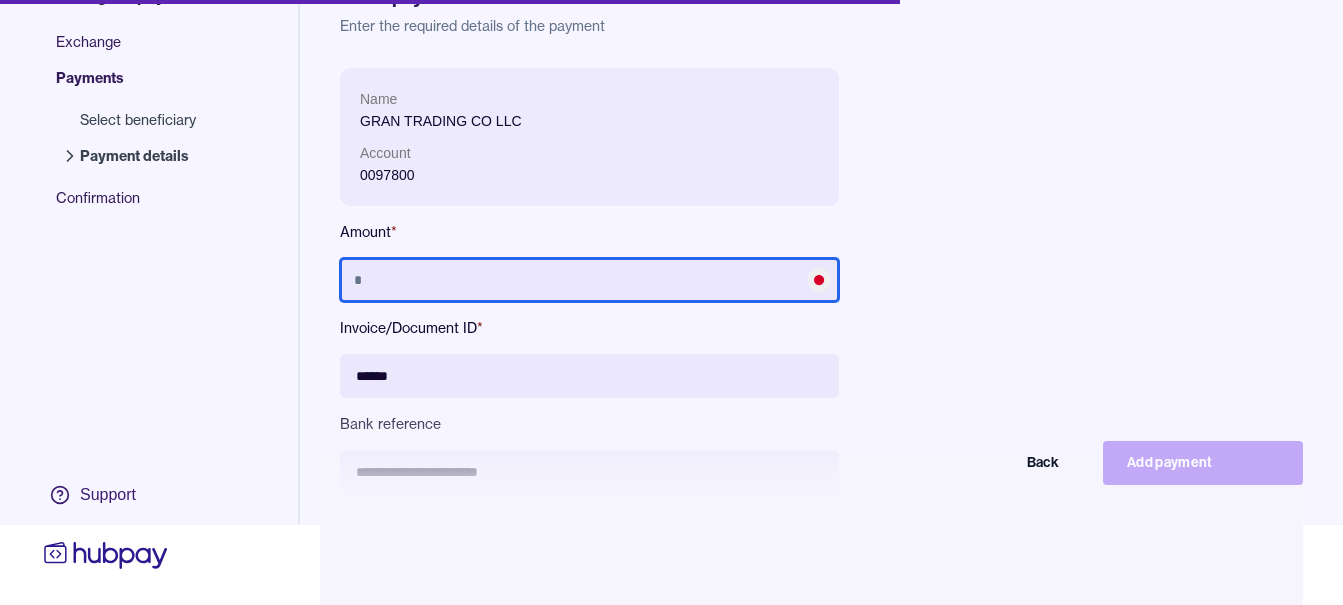 click at bounding box center (589, 280) 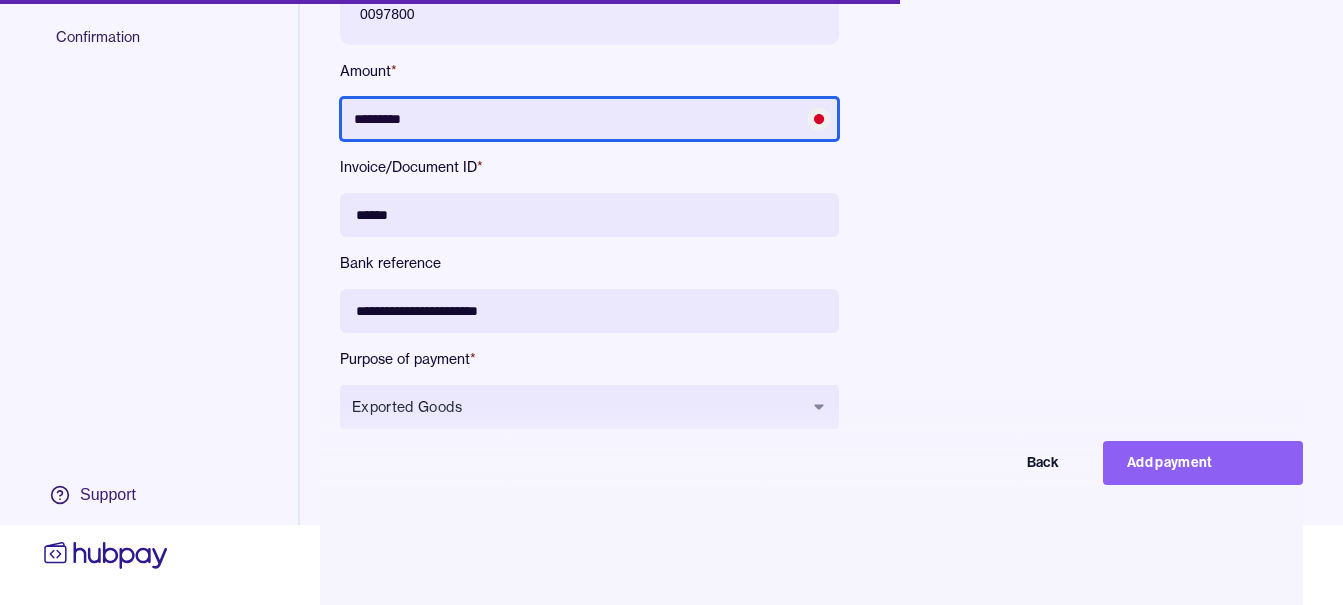scroll, scrollTop: 268, scrollLeft: 0, axis: vertical 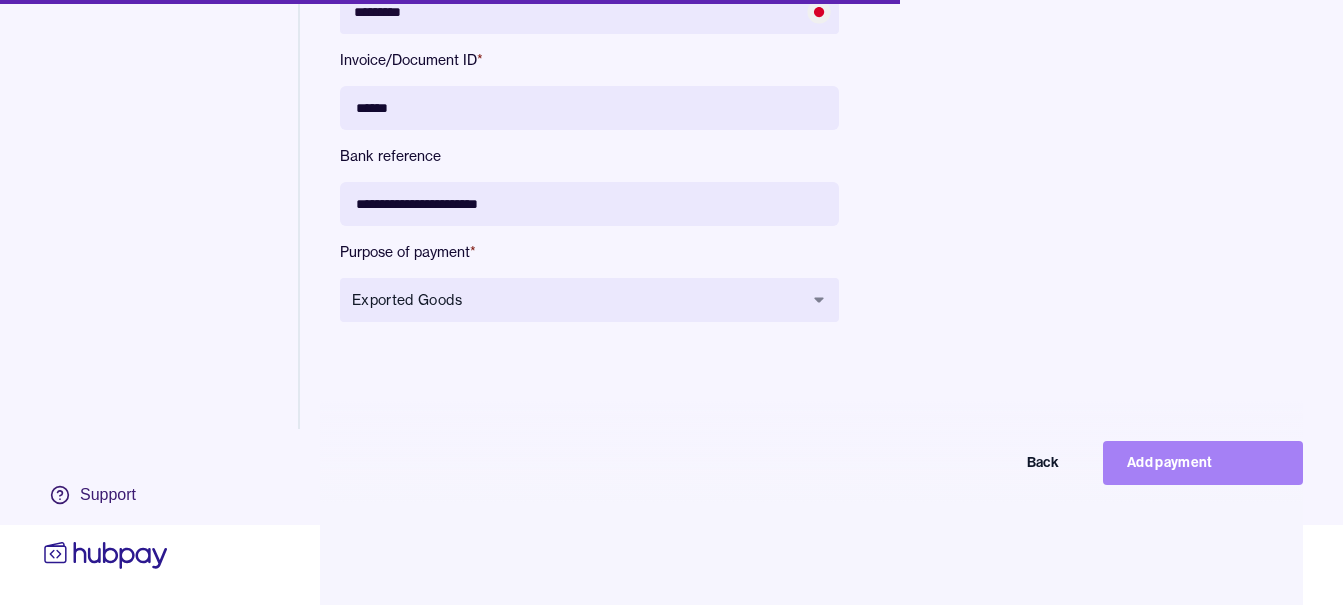 click on "Add payment" at bounding box center [1203, 463] 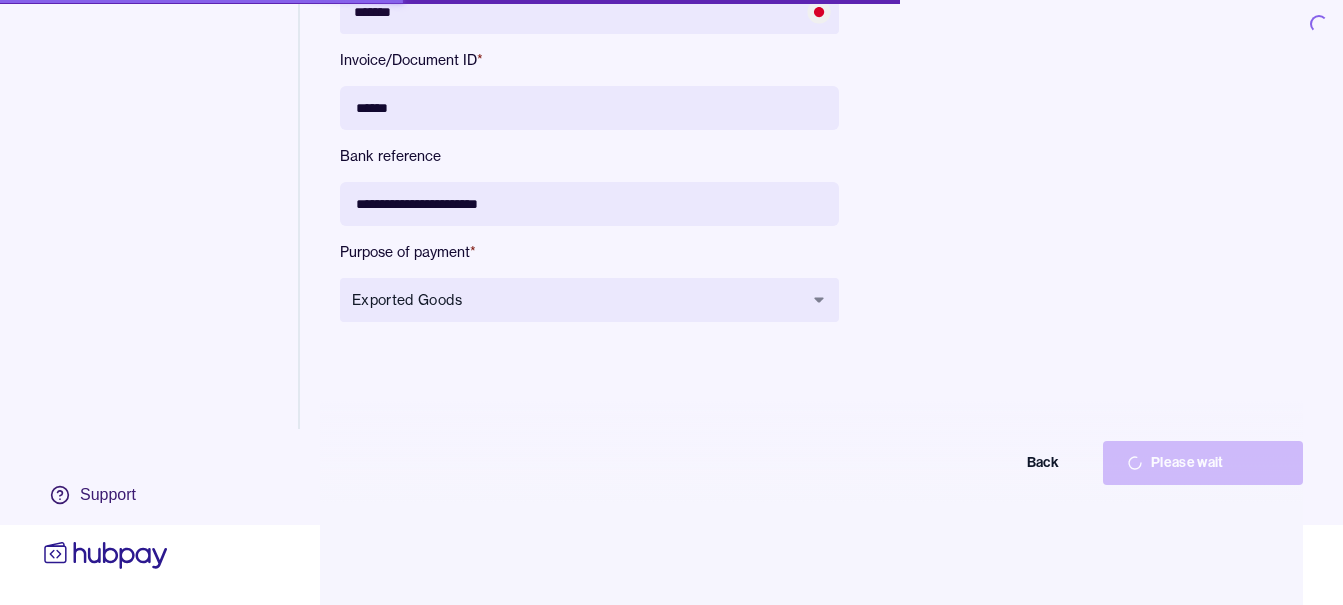 scroll, scrollTop: 0, scrollLeft: 0, axis: both 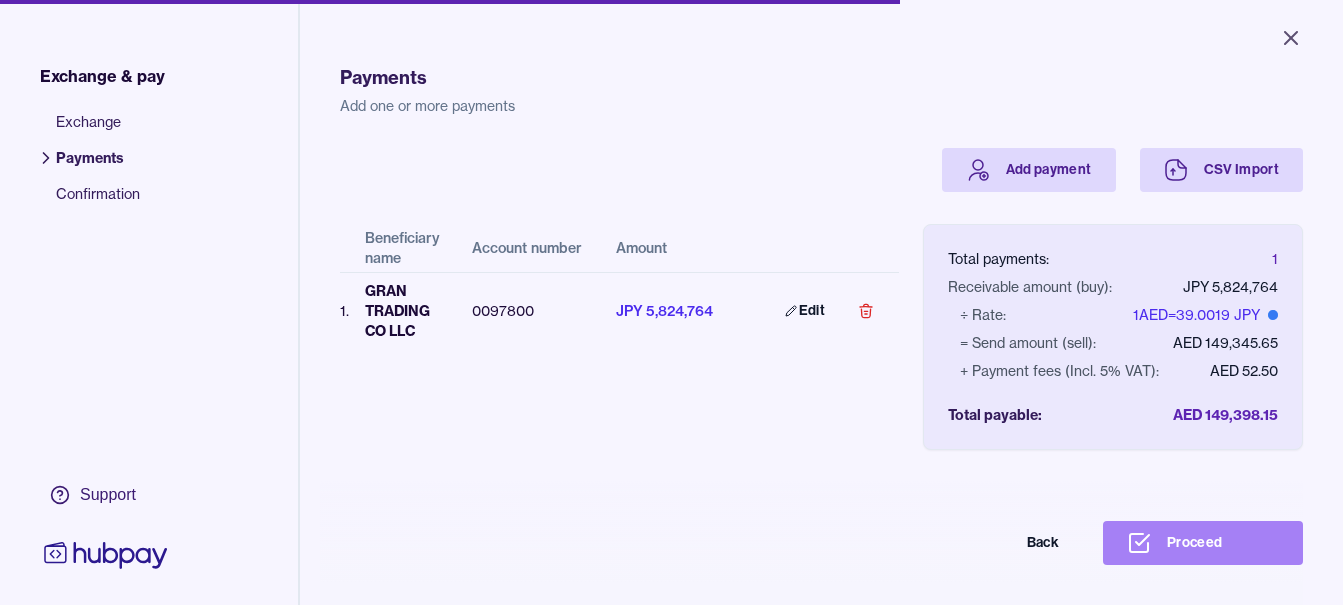click on "Proceed" at bounding box center [1203, 543] 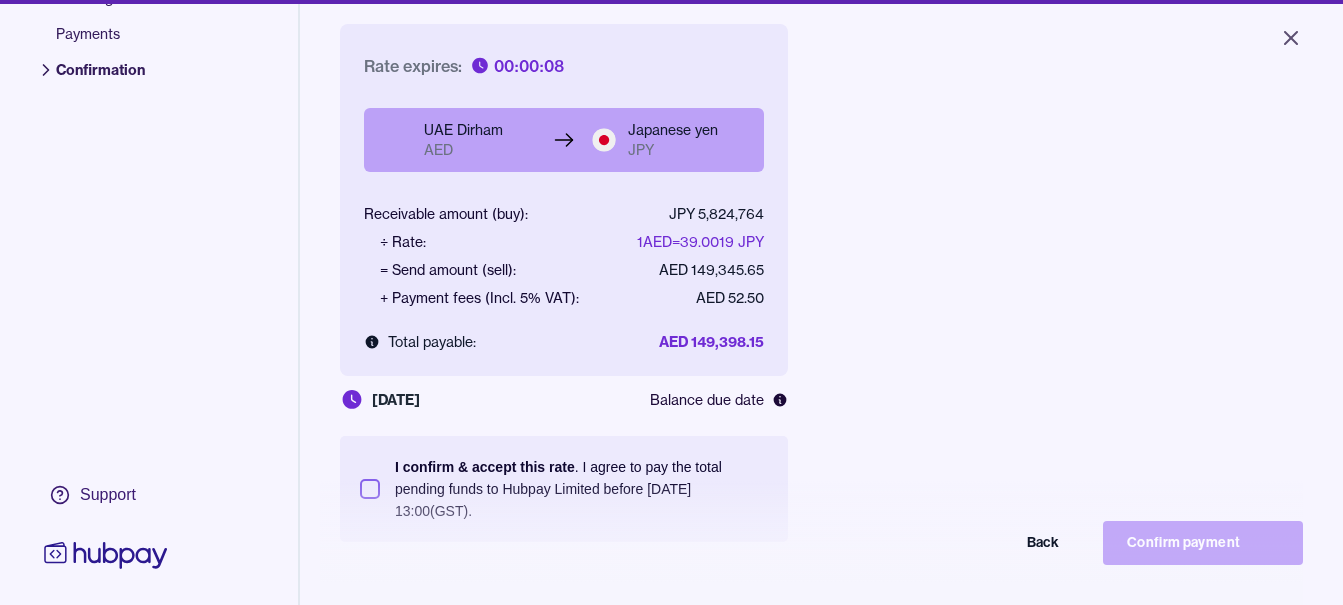 scroll, scrollTop: 268, scrollLeft: 0, axis: vertical 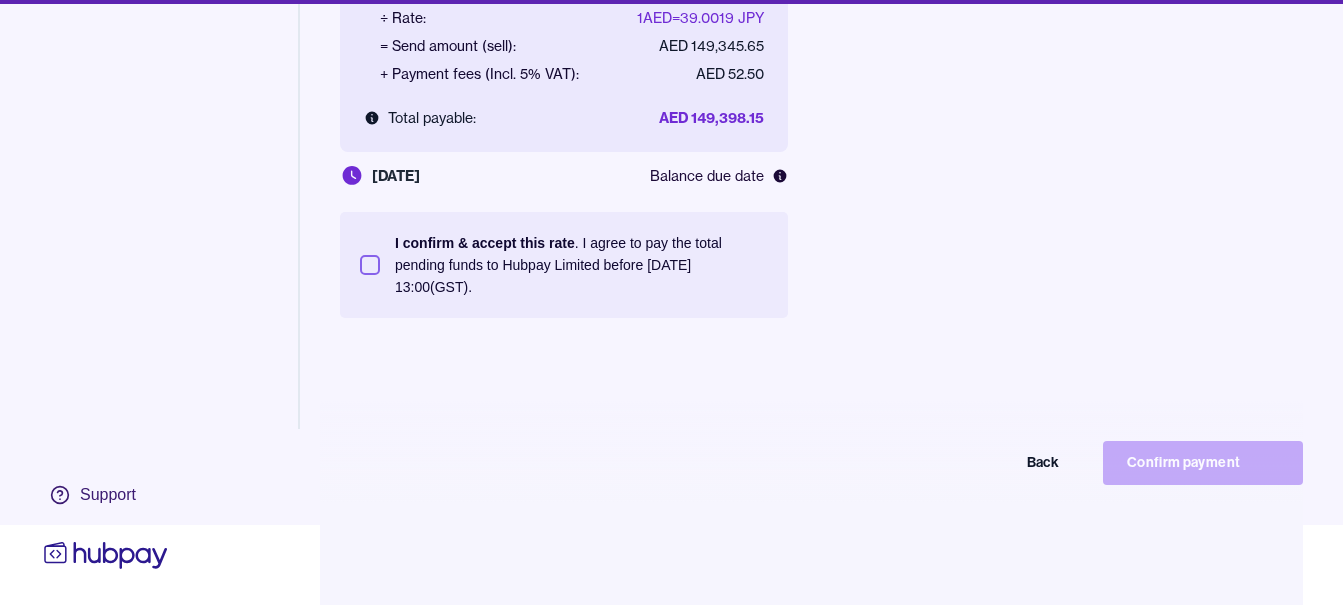 click on "I confirm & accept this rate . I agree to pay the total pending funds to Hubpay Limited before   [DATE]   13:00  (GST)." at bounding box center (581, 265) 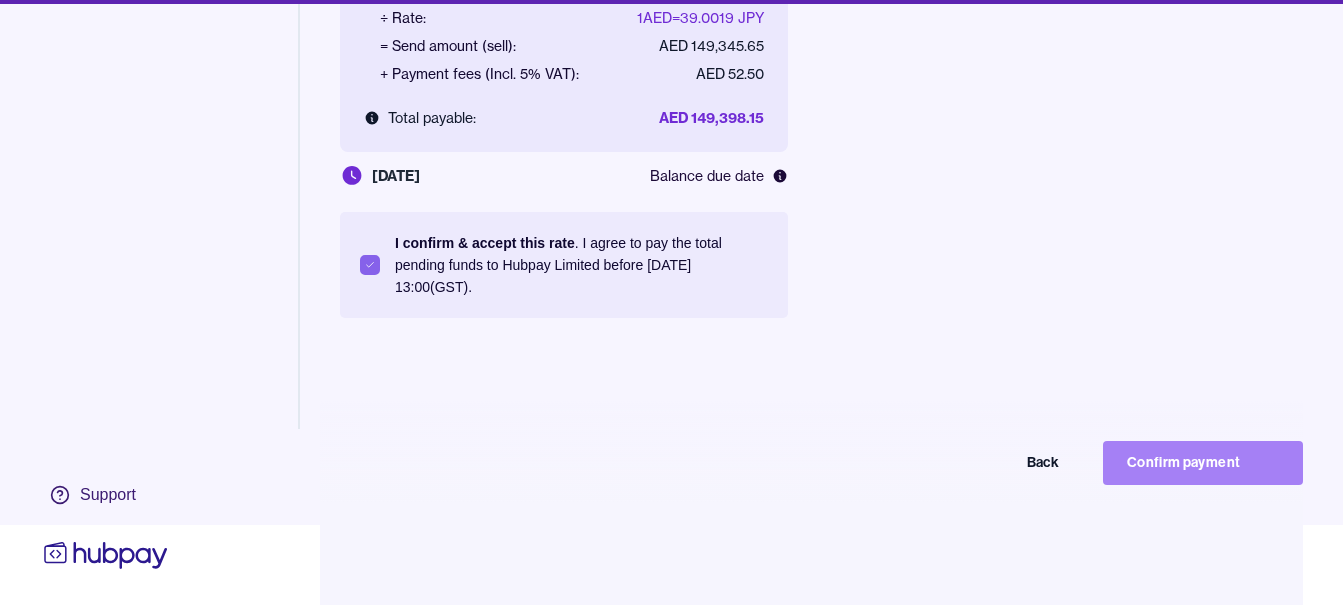 click on "Confirm payment" at bounding box center [1203, 463] 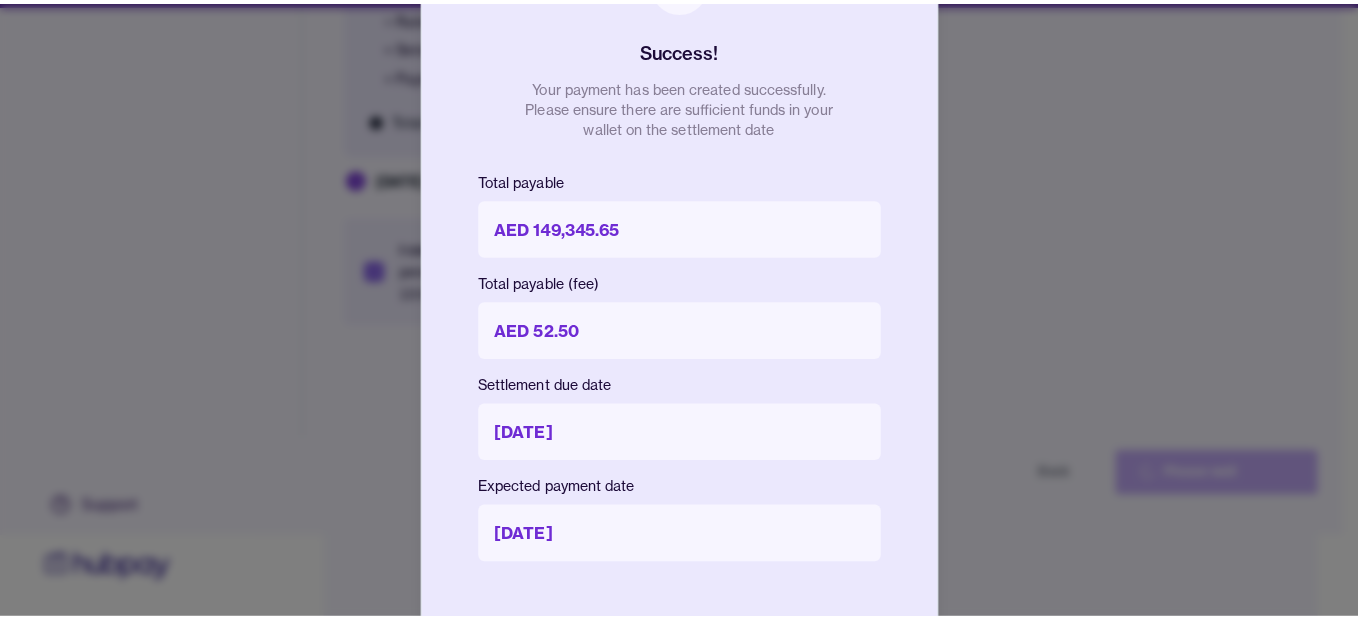 scroll, scrollTop: 80, scrollLeft: 0, axis: vertical 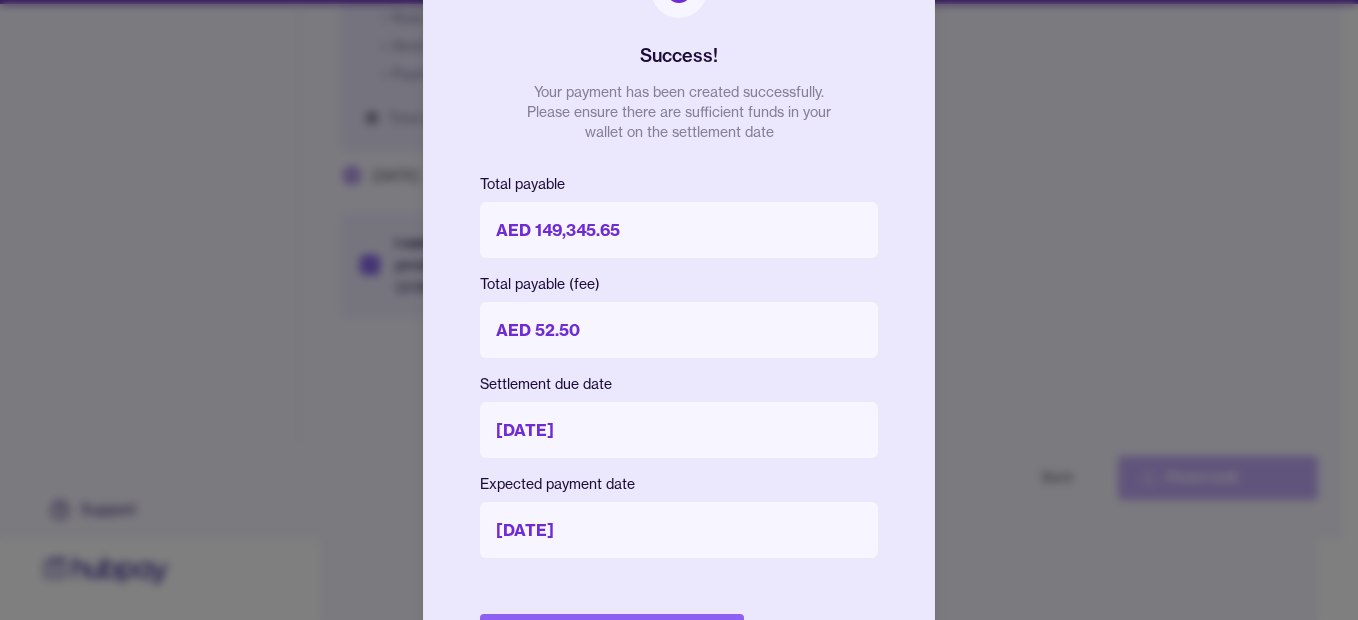 click on "Success! Your payment has been created successfully. Please ensure there are sufficient funds in your wallet on the settlement date Total payable AED 149,345.65 Total payable (fee) AED 52.50 Settlement due date [DATE] Expected payment date [DATE] Done" at bounding box center (679, 310) 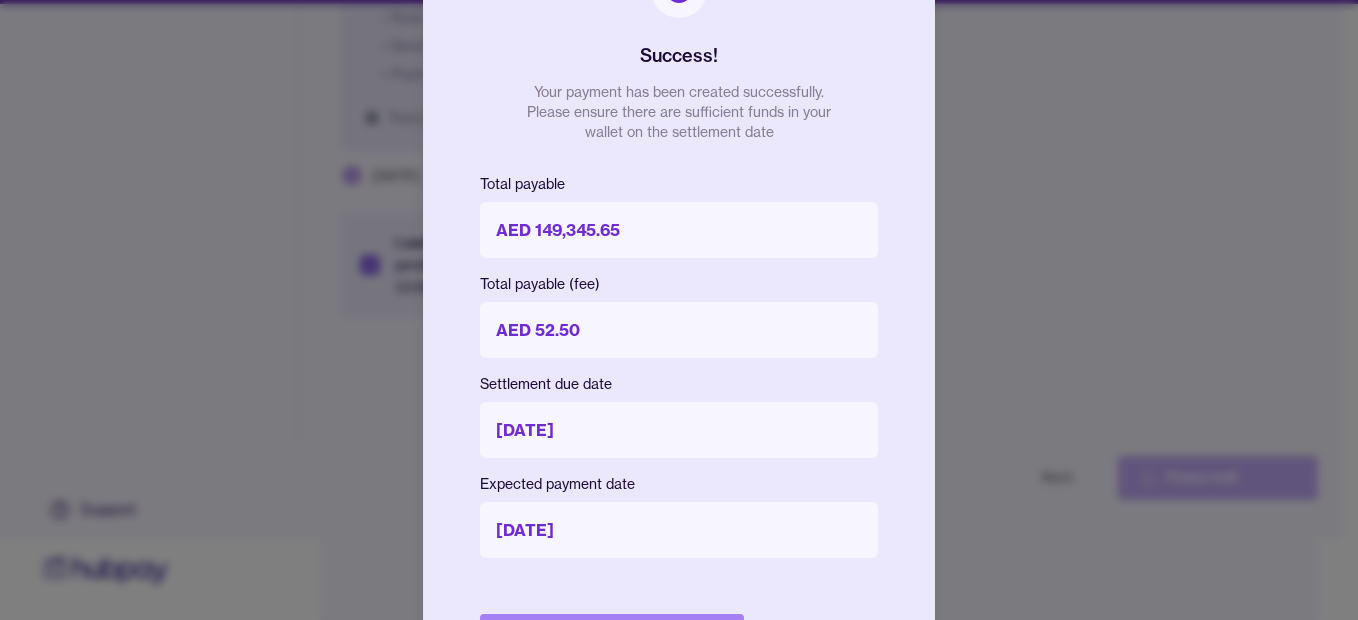 click on "Done" at bounding box center [612, 636] 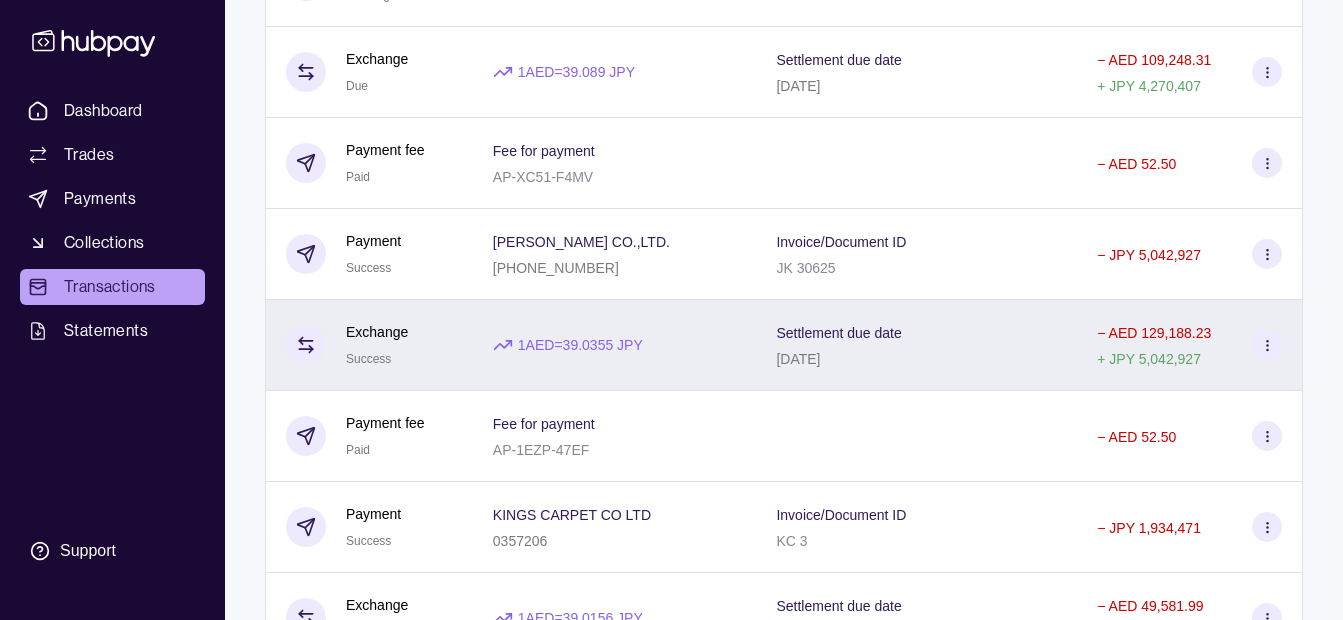 scroll, scrollTop: 2194, scrollLeft: 0, axis: vertical 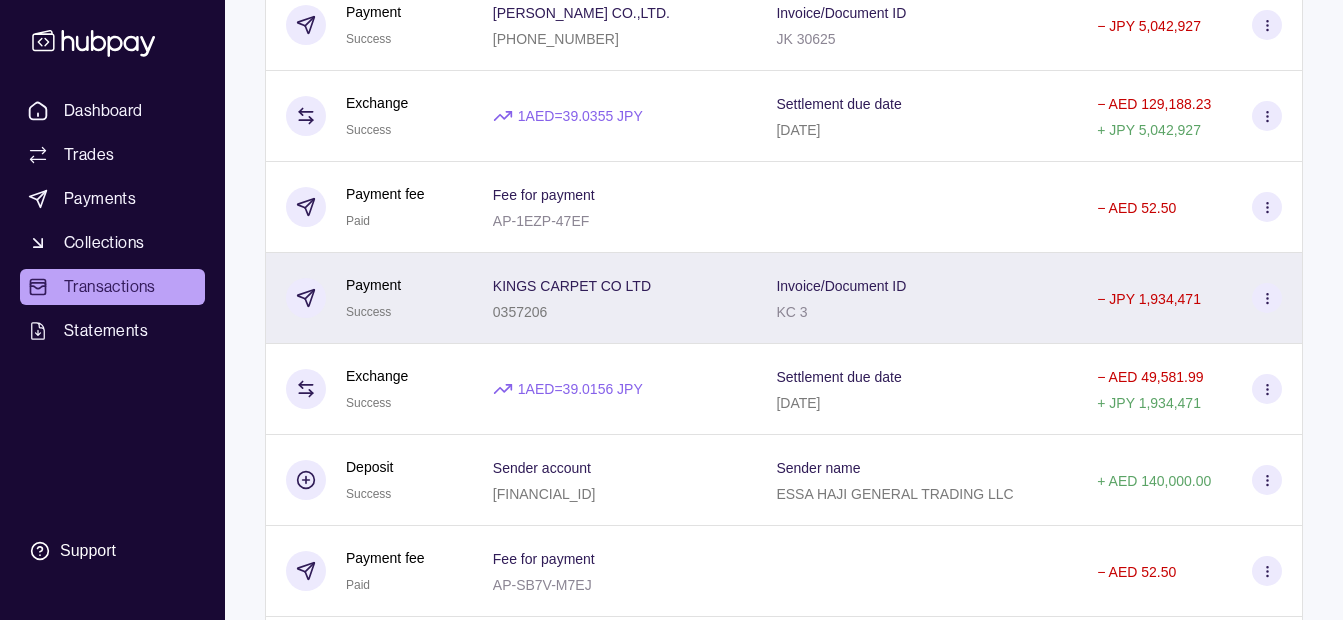click on "KINGS CARPET CO LTD 0357206" at bounding box center (615, 298) 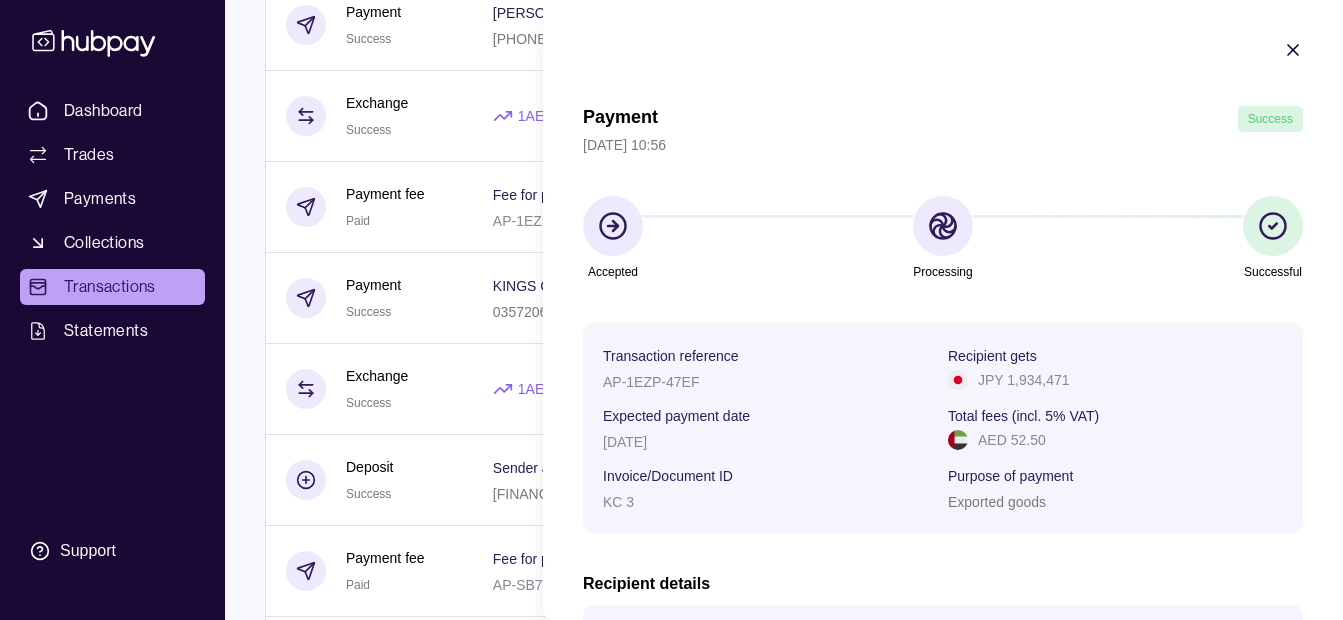 click on "Dashboard Trades Payments Collections Transactions Statements Support K Hello,  [PERSON_NAME] [PERSON_NAME]  [PERSON_NAME] GENERAL TRADING LLC Change account Account Terms and conditions Privacy policy Sign out Transactions More filters  ( 0  applied) Details Amount [DATE] Deposit Success Sender account – Sender name ESSA HAJI GENERAL TRADING LLC +   AED 180,000.00 Payment fee Due Fee for payment AP-QAW3-33YY −   AED 52.50 Payment Pending GRAN TRADING CO LLC 0097800 Invoice/Document ID GTC 69 −   JPY 5,824,764 Exchange Due 1  AED  =  39.0019   JPY Settlement due date [DATE] −   AED 149,345.65 +   JPY 5,824,764 [DATE] Deposit Success Sender account – Sender name ESSA HAJI GENERAL TRADING LLC +   AED 37,000.00 Deposit Success Sender account – Sender name ESSA HAJI GENERAL TRADING LLC +   AED 65,000.00 Deposit Success Sender account [FINANCIAL_ID] Sender name ESSA HAJI GENERAL TRADING LLC +   AED 180,000.00 [DATE] Payment fee Due Fee for payment AP-P5S7-HTWM −   AED 52.50 −" at bounding box center [671, 800] 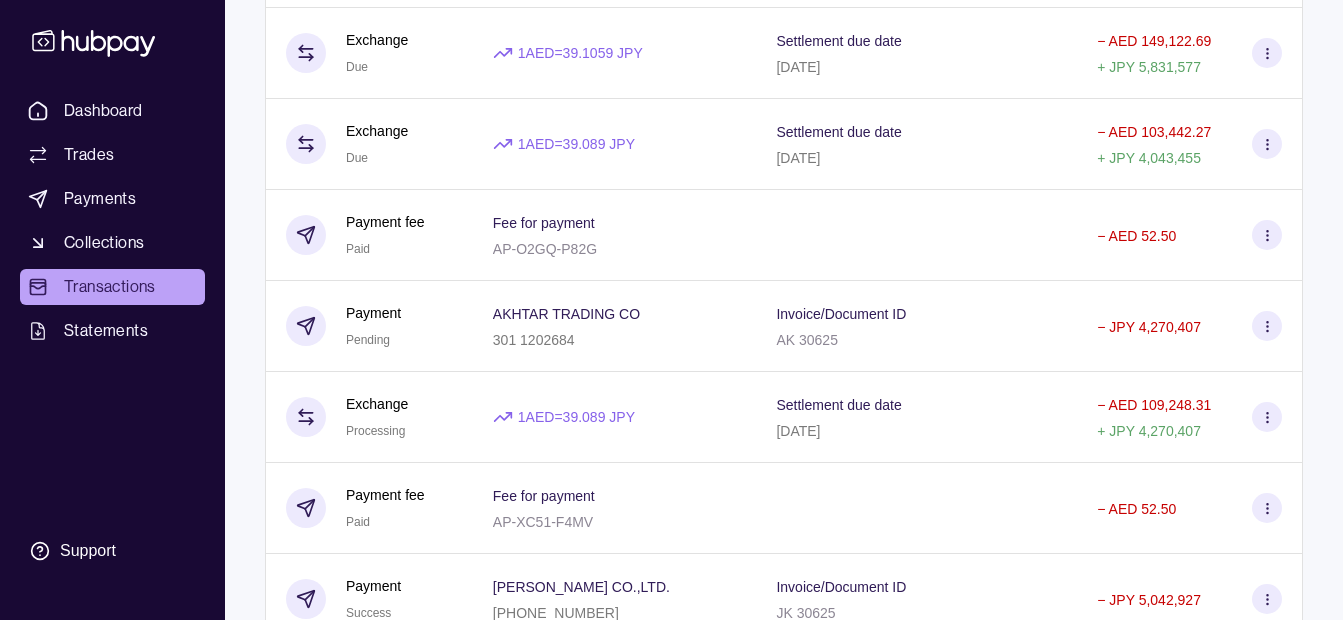 scroll, scrollTop: 1594, scrollLeft: 0, axis: vertical 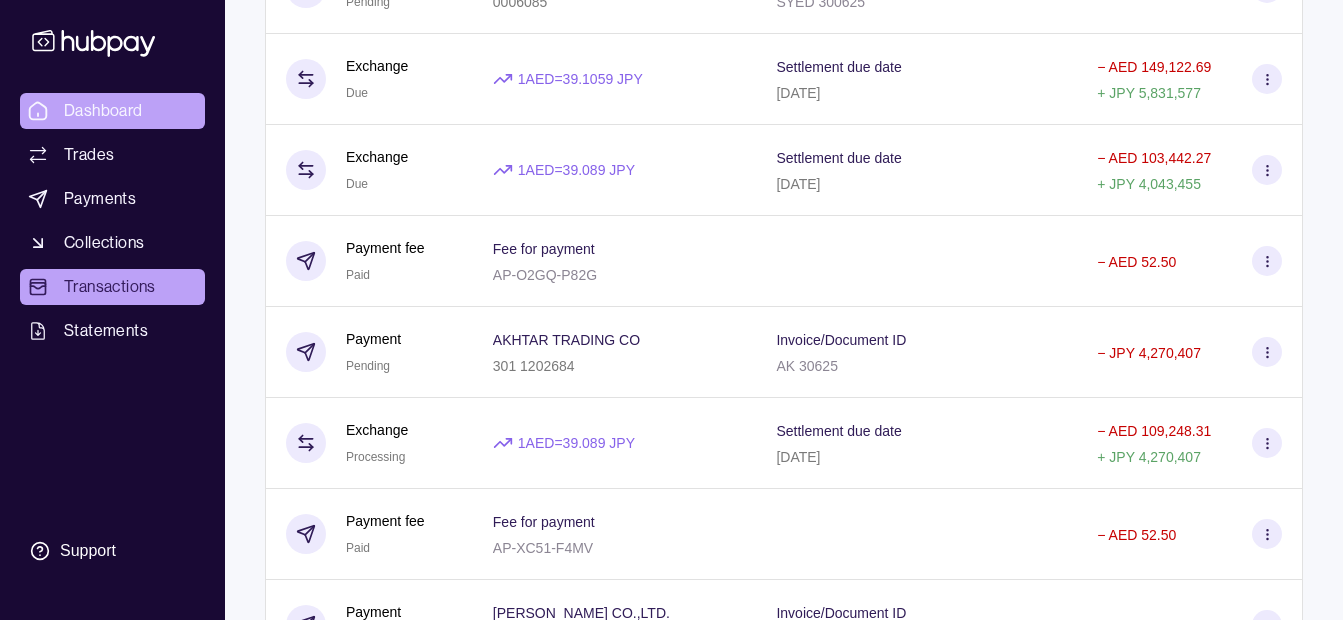 click on "Dashboard" at bounding box center (112, 111) 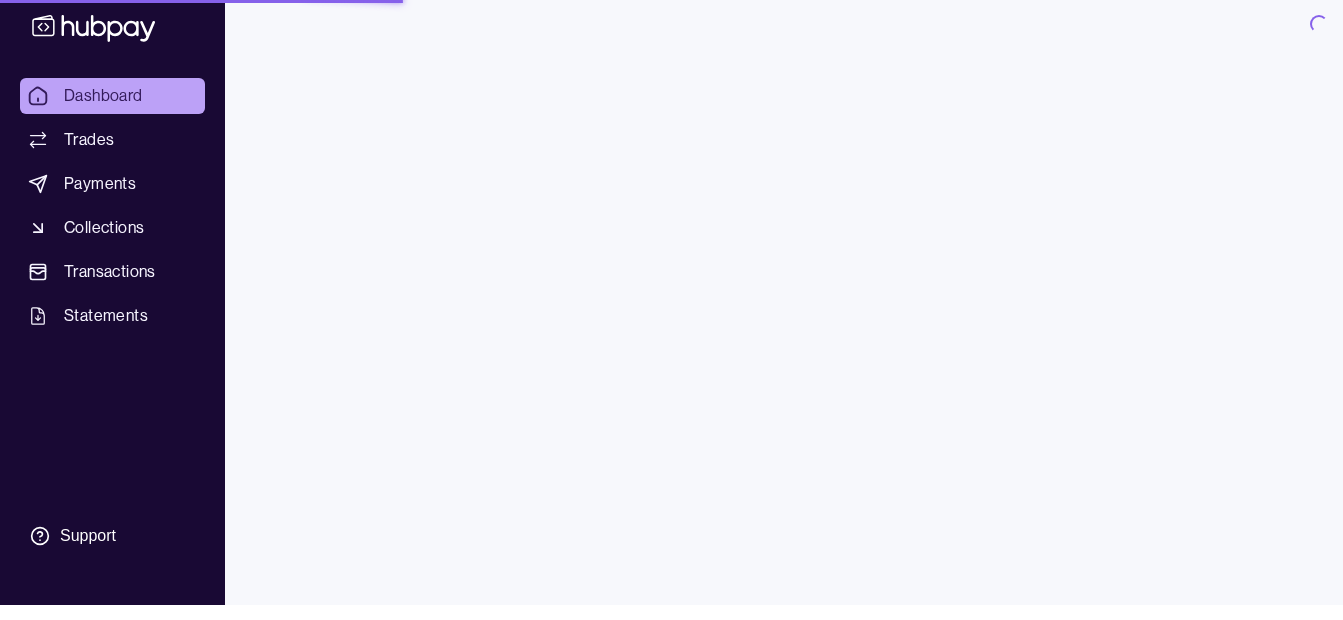 scroll, scrollTop: 0, scrollLeft: 0, axis: both 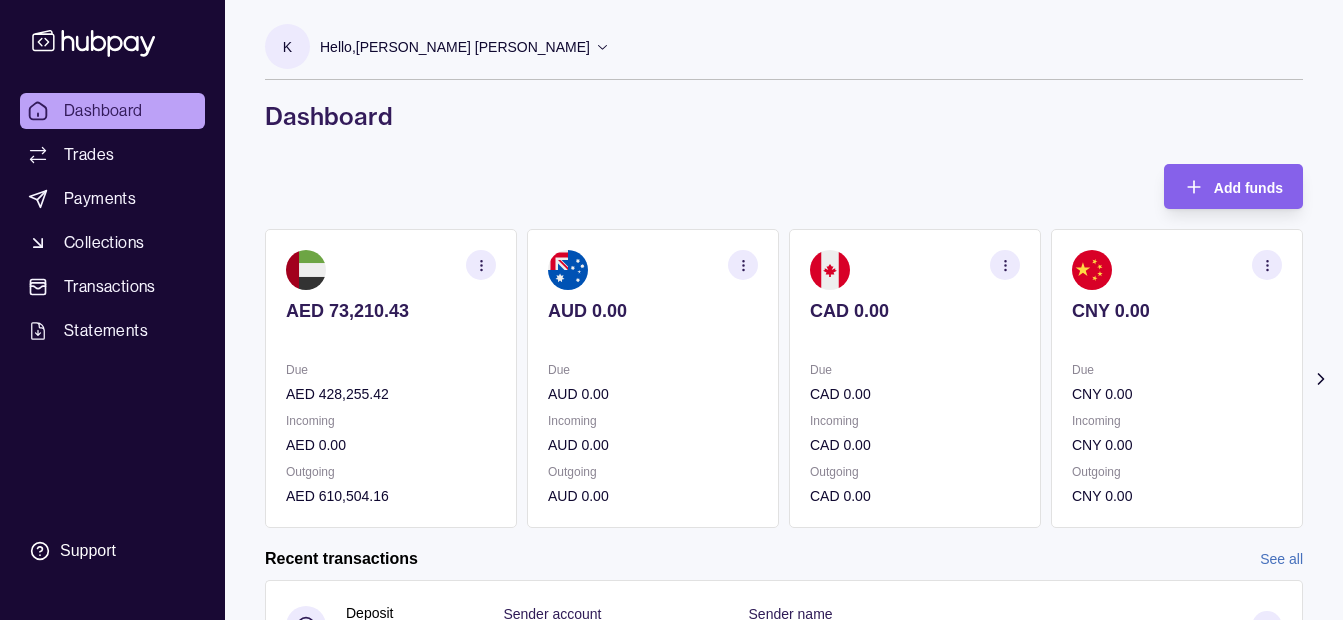 click on "Hello,  [PERSON_NAME] [PERSON_NAME]" at bounding box center (455, 47) 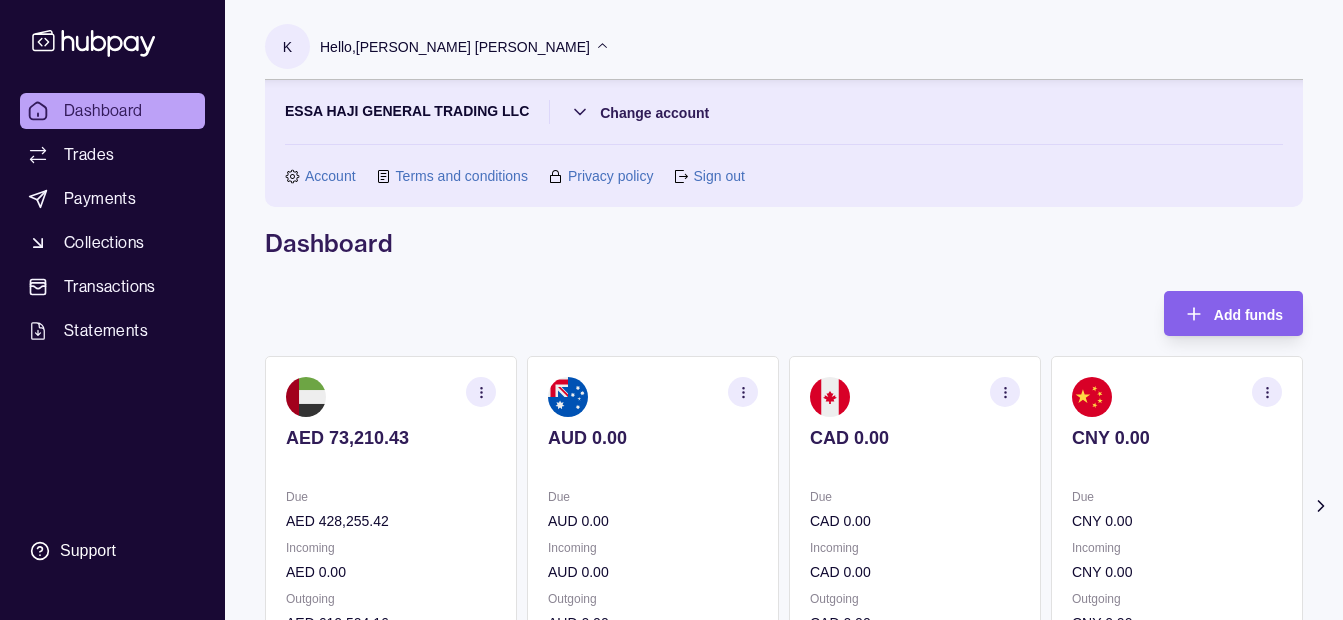 click on "Dashboard" at bounding box center (784, 243) 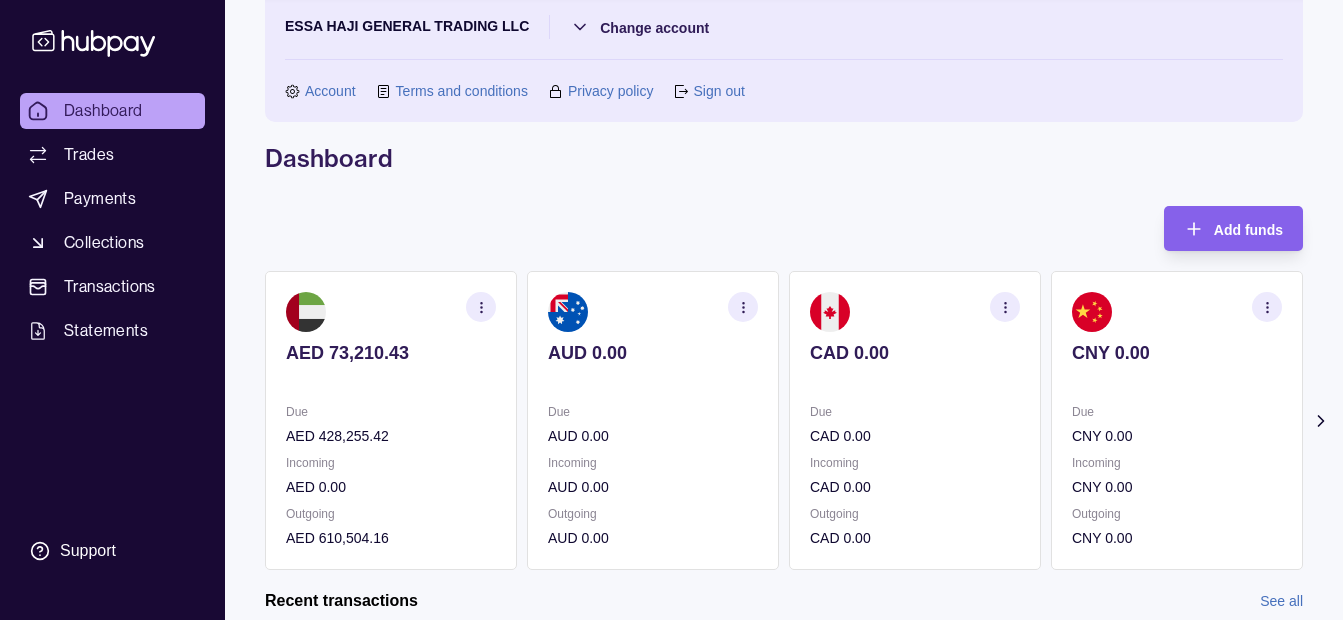 scroll, scrollTop: 200, scrollLeft: 0, axis: vertical 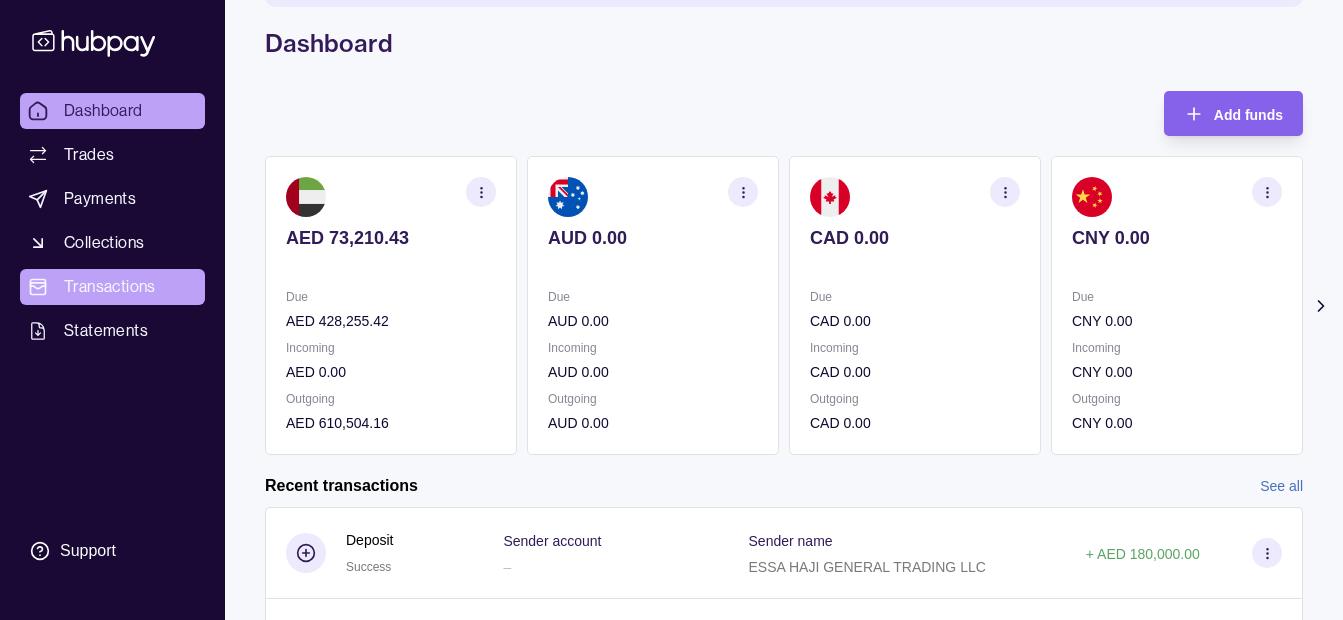 click on "Transactions" at bounding box center (110, 287) 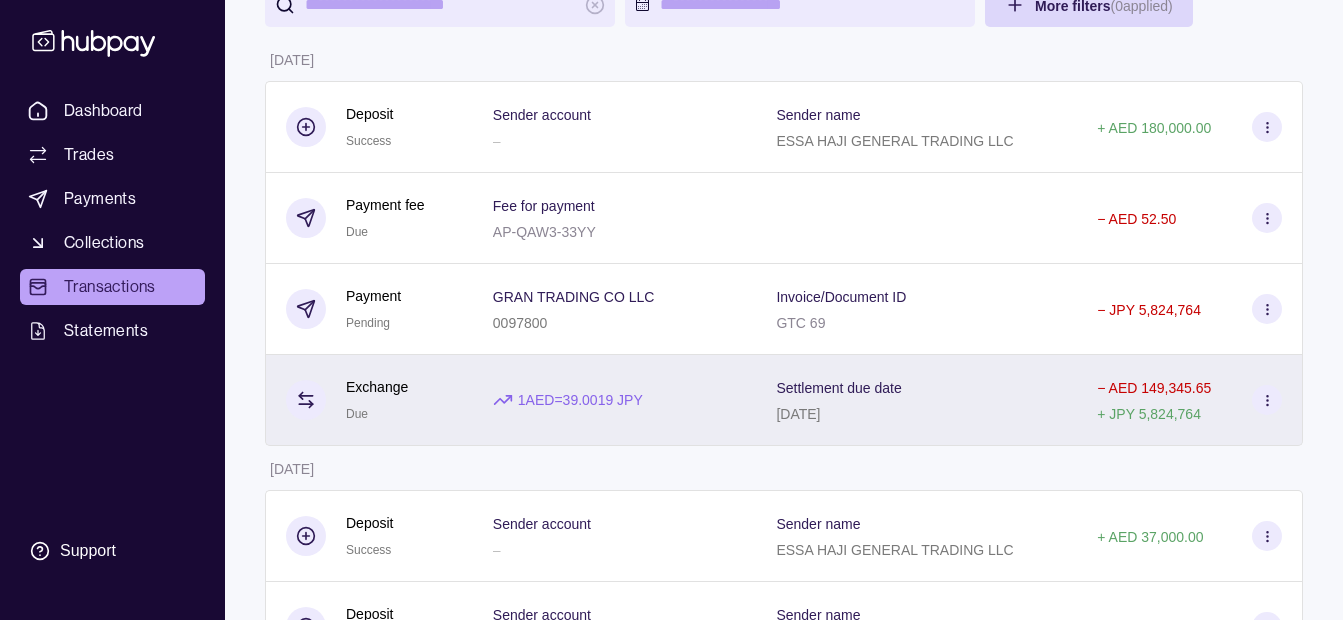 scroll, scrollTop: 0, scrollLeft: 0, axis: both 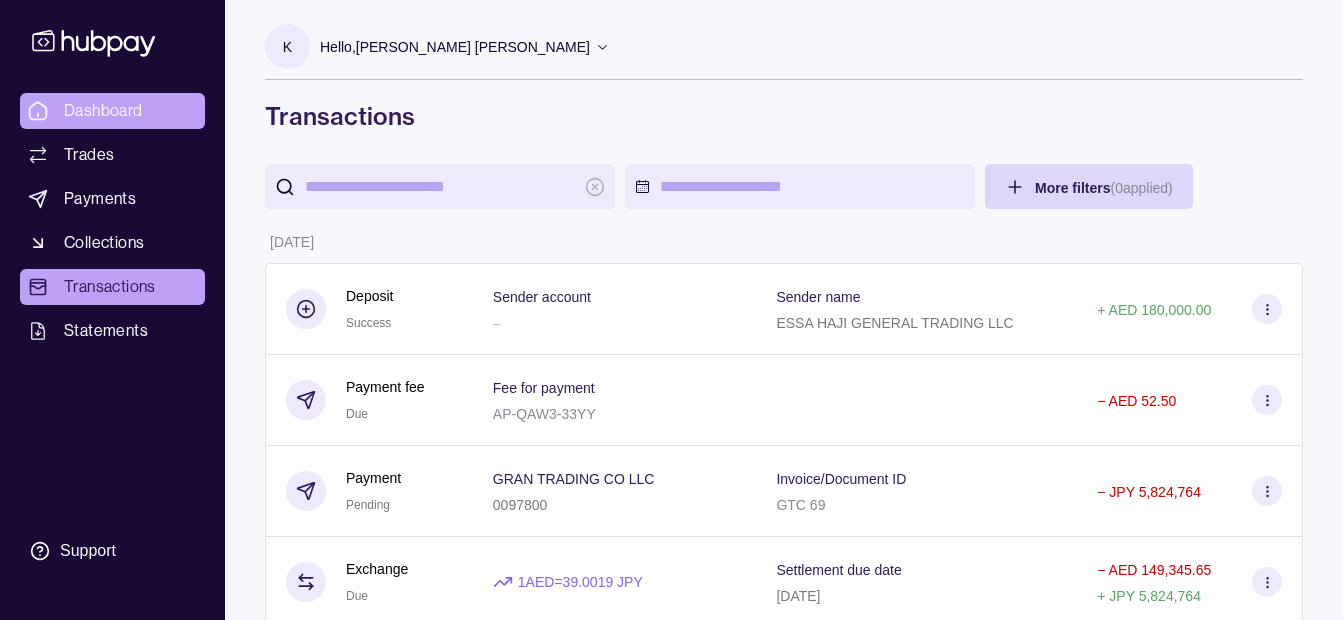 click on "Dashboard" at bounding box center [103, 111] 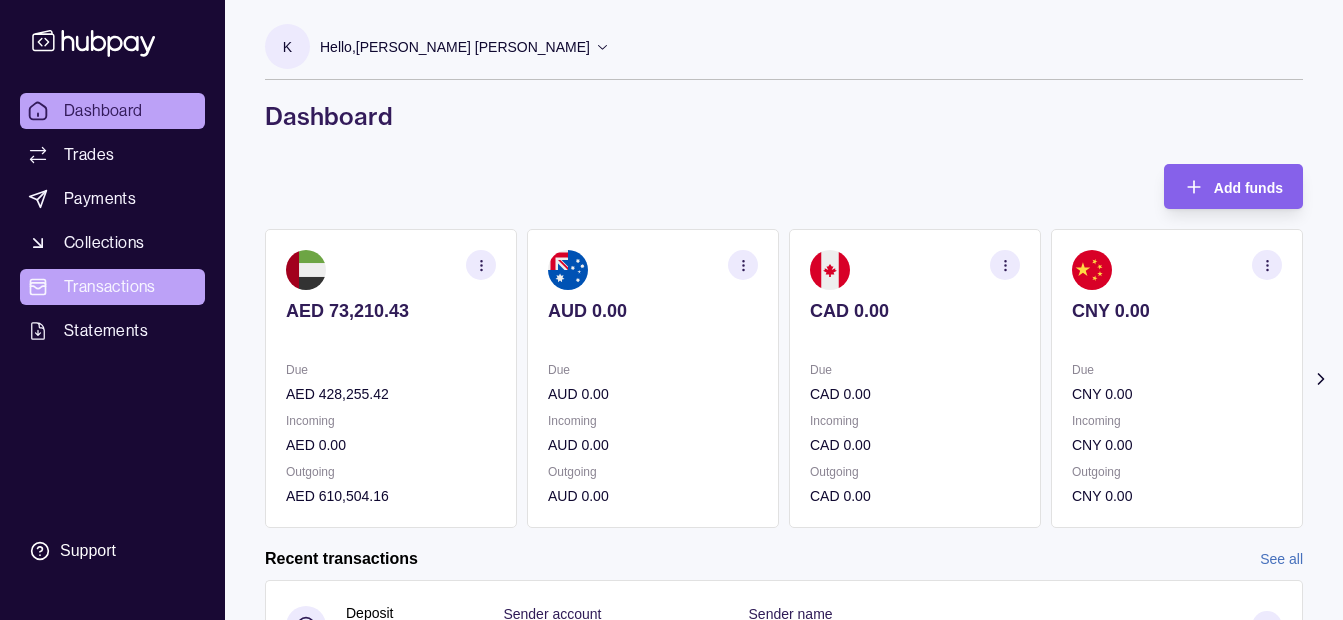 click on "Transactions" at bounding box center (110, 287) 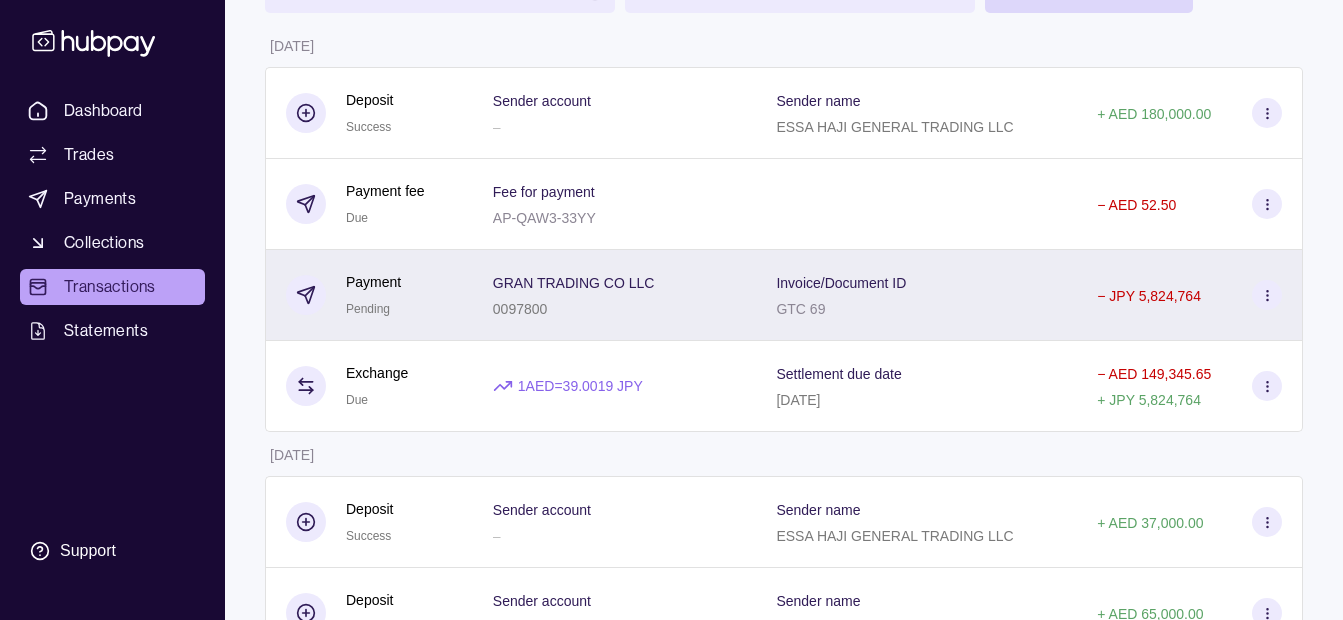 scroll, scrollTop: 200, scrollLeft: 0, axis: vertical 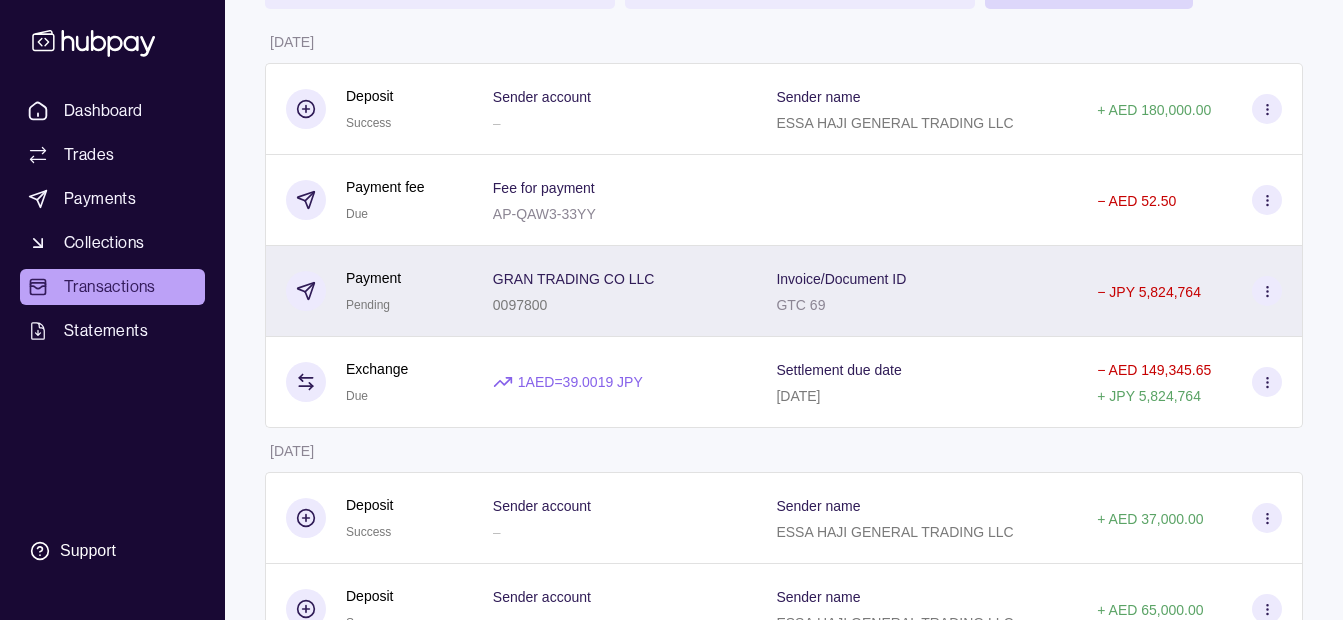 click on "GRAN TRADING CO LLC" at bounding box center [574, 278] 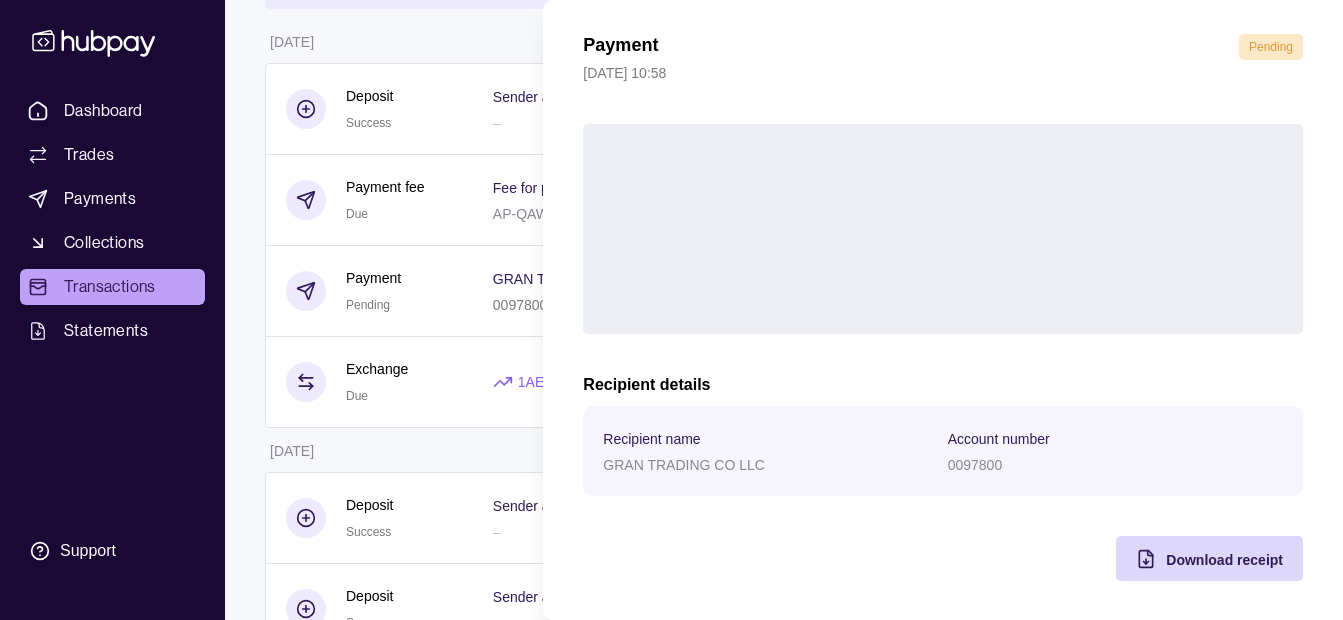 scroll, scrollTop: 73, scrollLeft: 0, axis: vertical 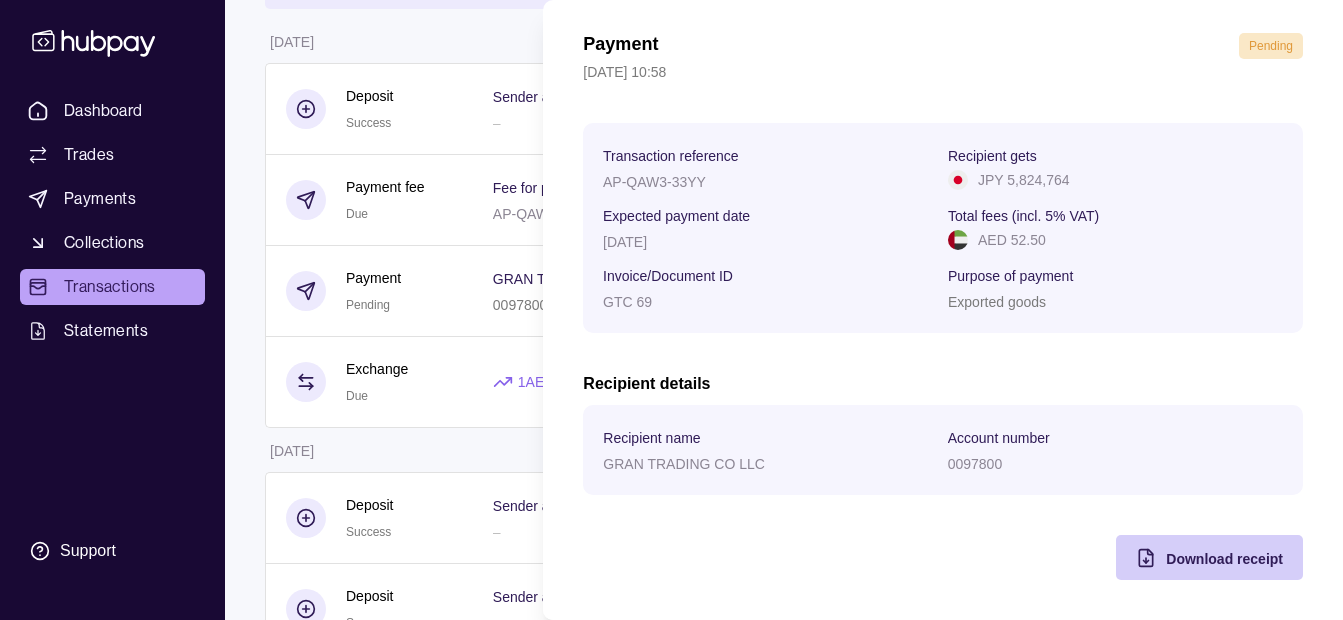 click on "Download receipt" at bounding box center (1194, 557) 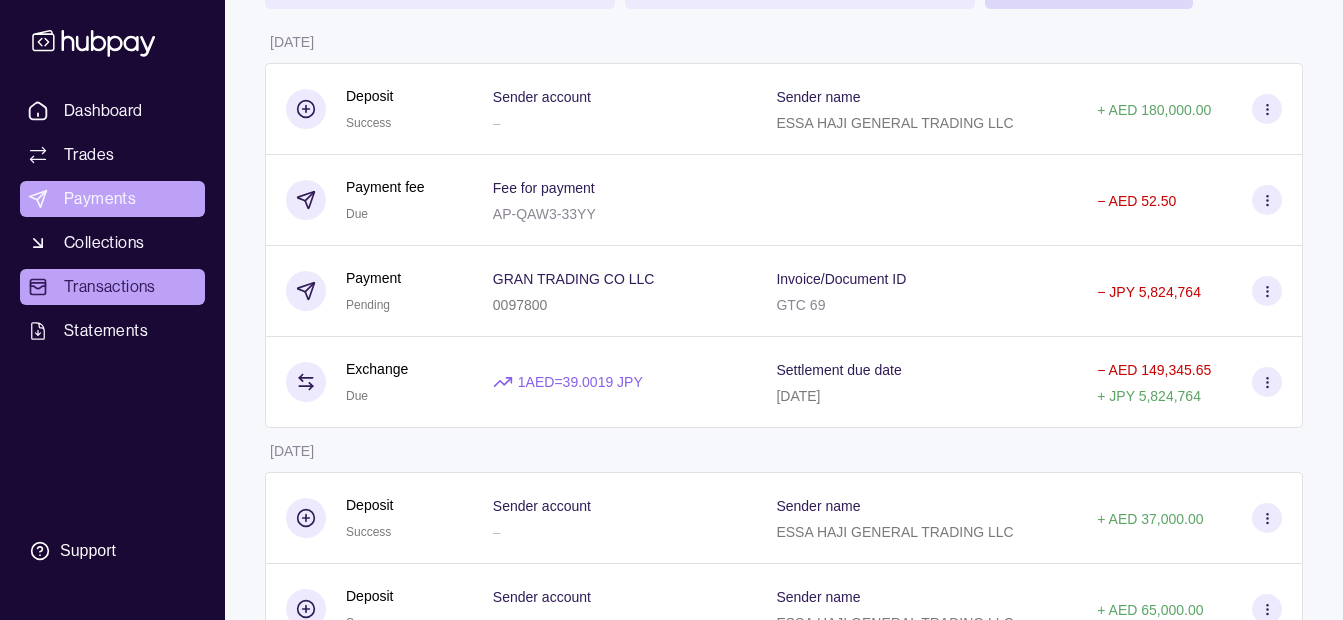 click on "Dashboard Trades Payments Collections Transactions Statements Support K Hello,  [PERSON_NAME] [PERSON_NAME]  [PERSON_NAME] GENERAL TRADING LLC Change account Account Terms and conditions Privacy policy Sign out Transactions More filters  ( 0  applied) Details Amount [DATE] Deposit Success Sender account – Sender name ESSA HAJI GENERAL TRADING LLC +   AED 180,000.00 Payment fee Due Fee for payment AP-QAW3-33YY −   AED 52.50 Payment Pending GRAN TRADING CO LLC 0097800 Invoice/Document ID GTC 69 −   JPY 5,824,764 Exchange Due 1  AED  =  39.0019   JPY Settlement due date [DATE] −   AED 149,345.65 +   JPY 5,824,764 [DATE] Deposit Success Sender account – Sender name ESSA HAJI GENERAL TRADING LLC +   AED 37,000.00 Deposit Success Sender account – Sender name ESSA HAJI GENERAL TRADING LLC +   AED 65,000.00 Deposit Success Sender account [FINANCIAL_ID] Sender name ESSA HAJI GENERAL TRADING LLC +   AED 180,000.00 [DATE] Payment fee Due Fee for payment AP-P5S7-HTWM −   AED 52.50 −" at bounding box center [671, 2794] 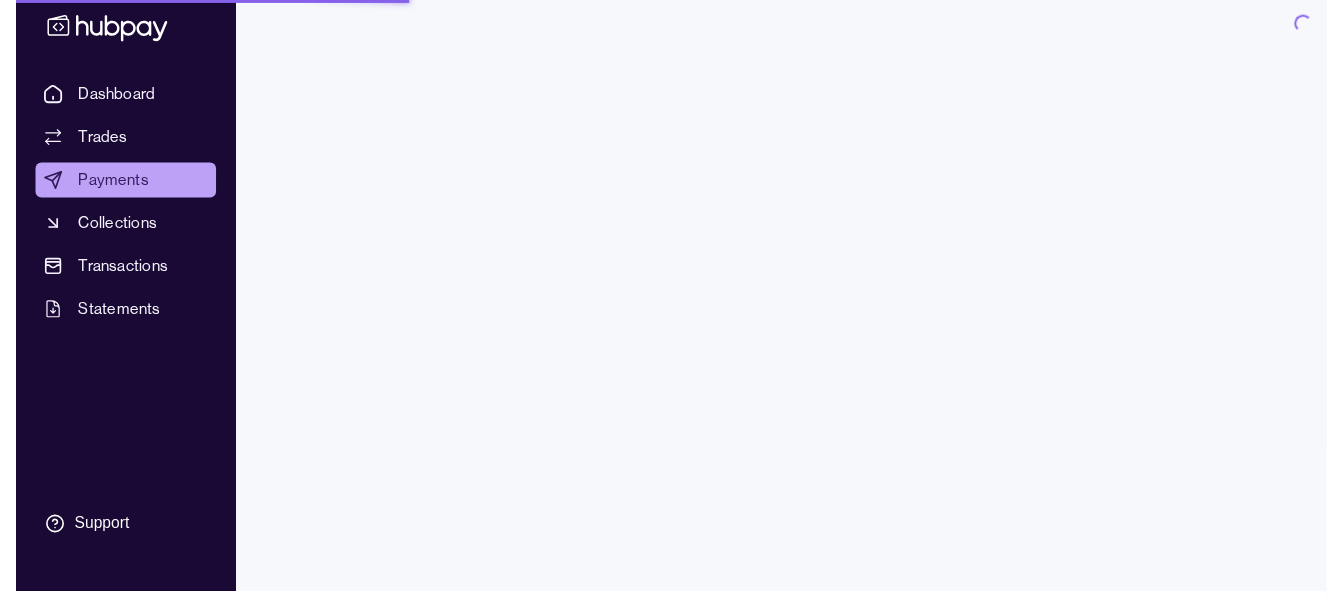 scroll, scrollTop: 0, scrollLeft: 0, axis: both 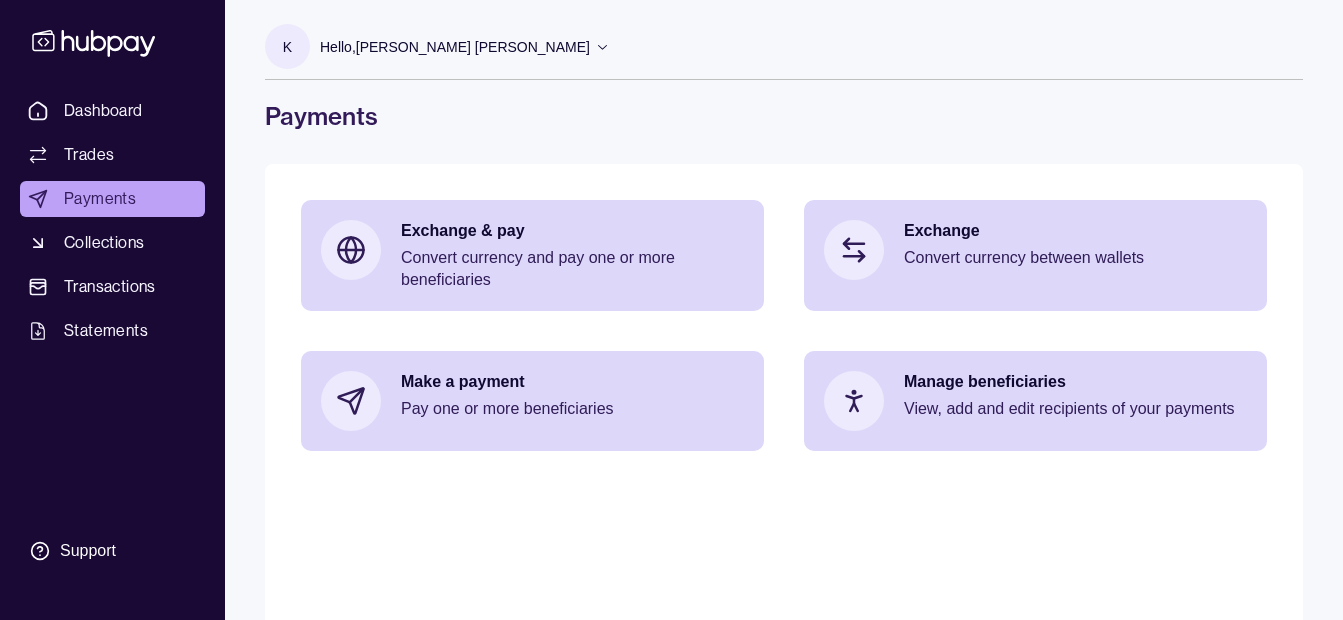 click on "Hello,  [PERSON_NAME] [PERSON_NAME]" at bounding box center (455, 47) 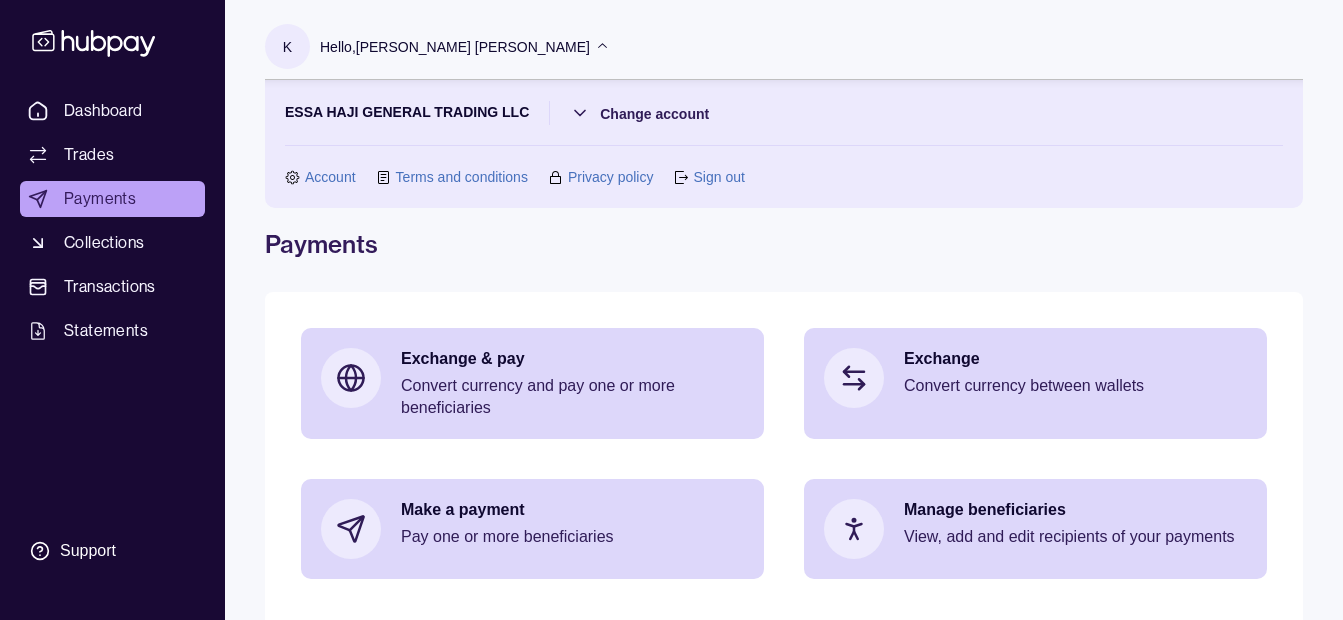 click on "Hello,  [PERSON_NAME] [PERSON_NAME]" at bounding box center [455, 47] 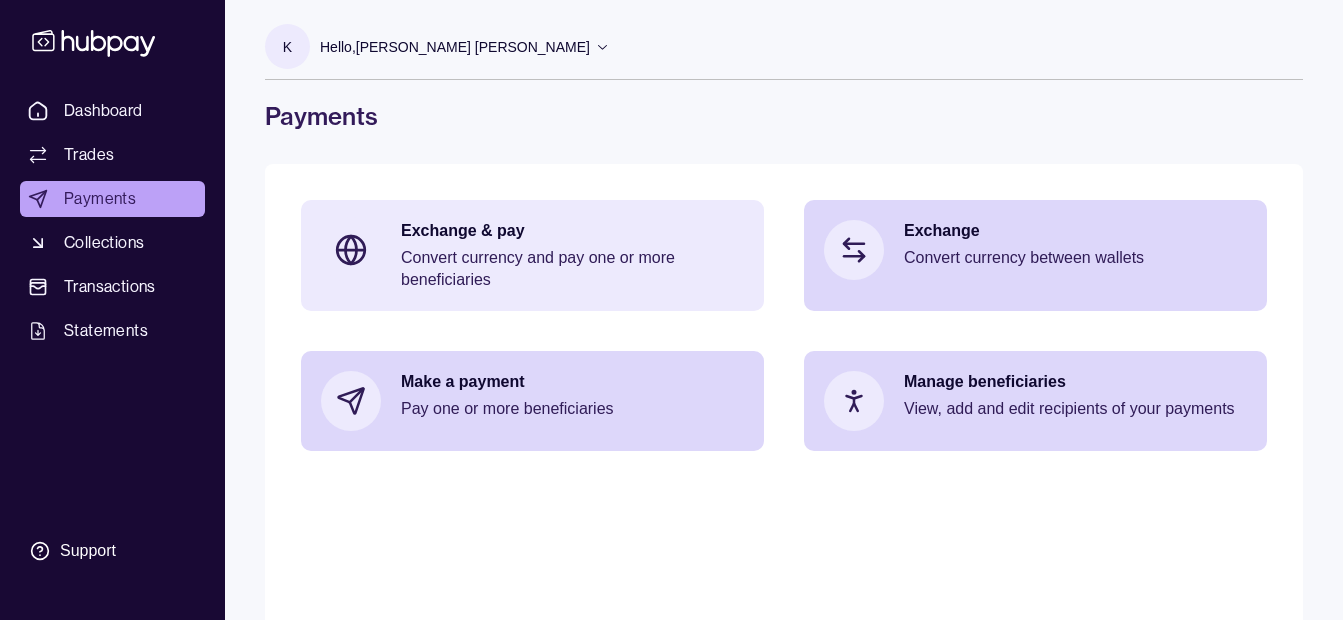 click on "Convert currency and pay one or more beneficiaries" at bounding box center (572, 269) 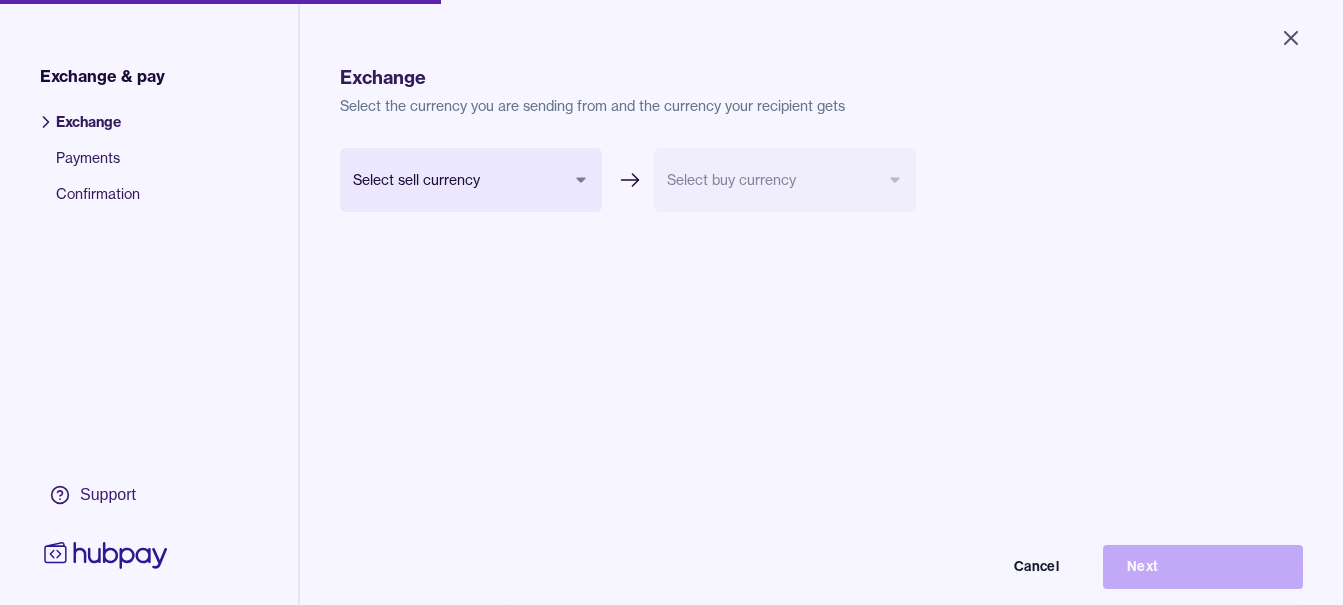 click on "Close Exchange & pay Exchange Payments Confirmation Support Exchange Select the currency you are sending from and the currency your recipient gets Select sell currency *** *** *** *** *** *** *** Select buy currency Cancel Next Exchange & pay | Hubpay" at bounding box center (671, 302) 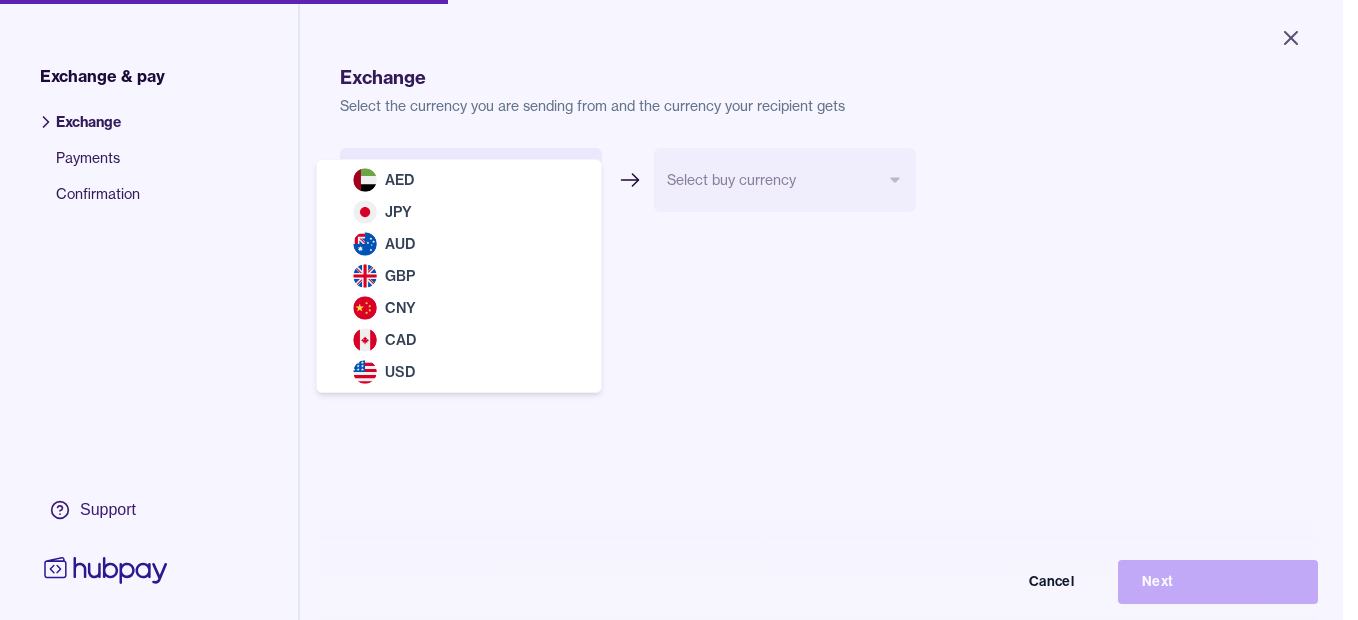 select on "***" 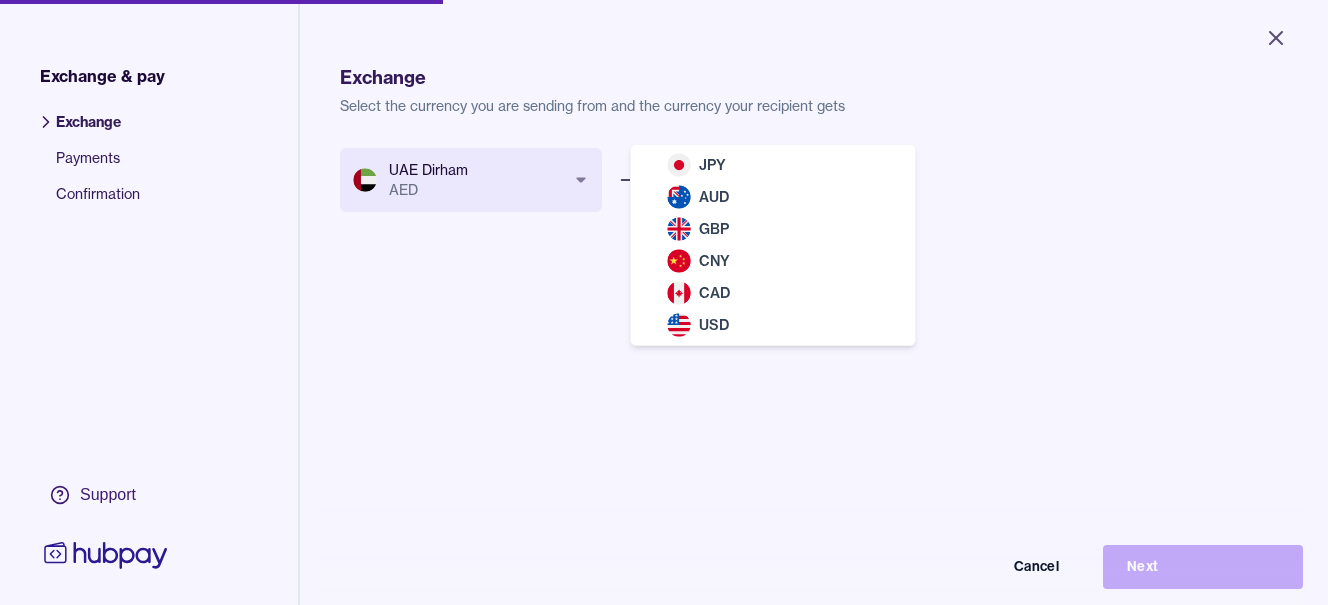 click on "Close Exchange & pay Exchange Payments Confirmation Support Exchange Select the currency you are sending from and the currency your recipient gets UAE Dirham AED *** *** *** *** *** *** *** Select buy currency *** *** *** *** *** *** Cancel Next Exchange & pay | Hubpay JPY AUD GBP CNY CAD USD" at bounding box center (664, 302) 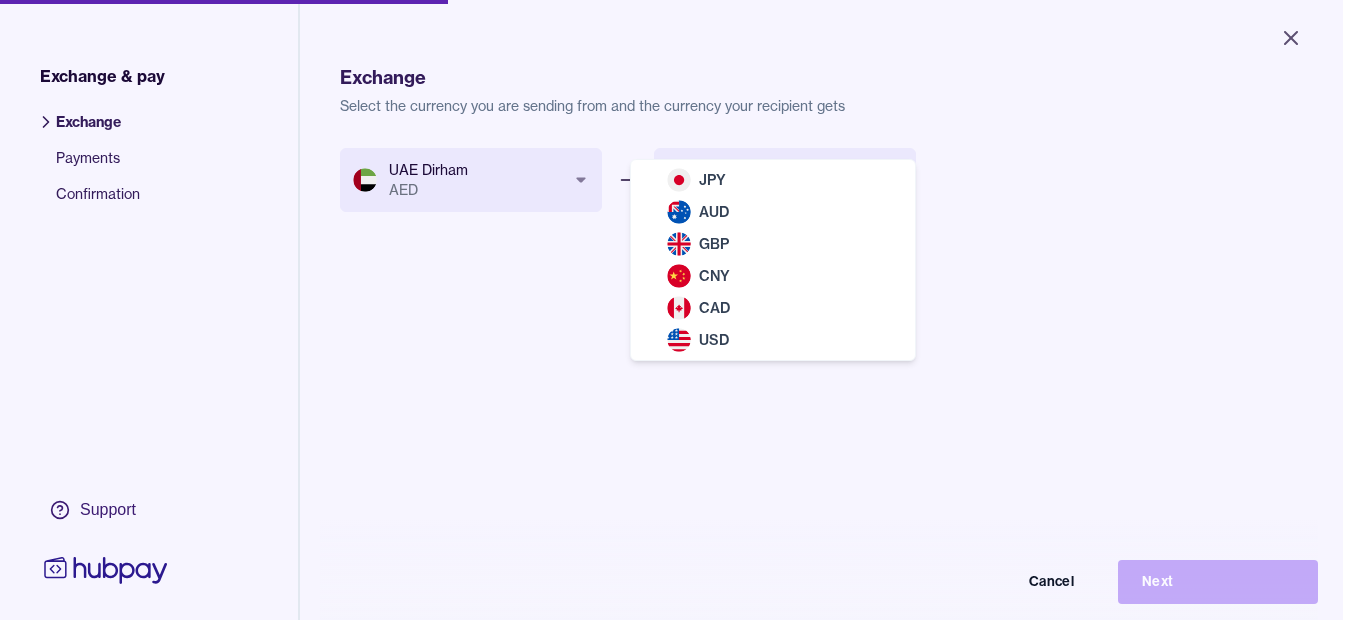 select on "***" 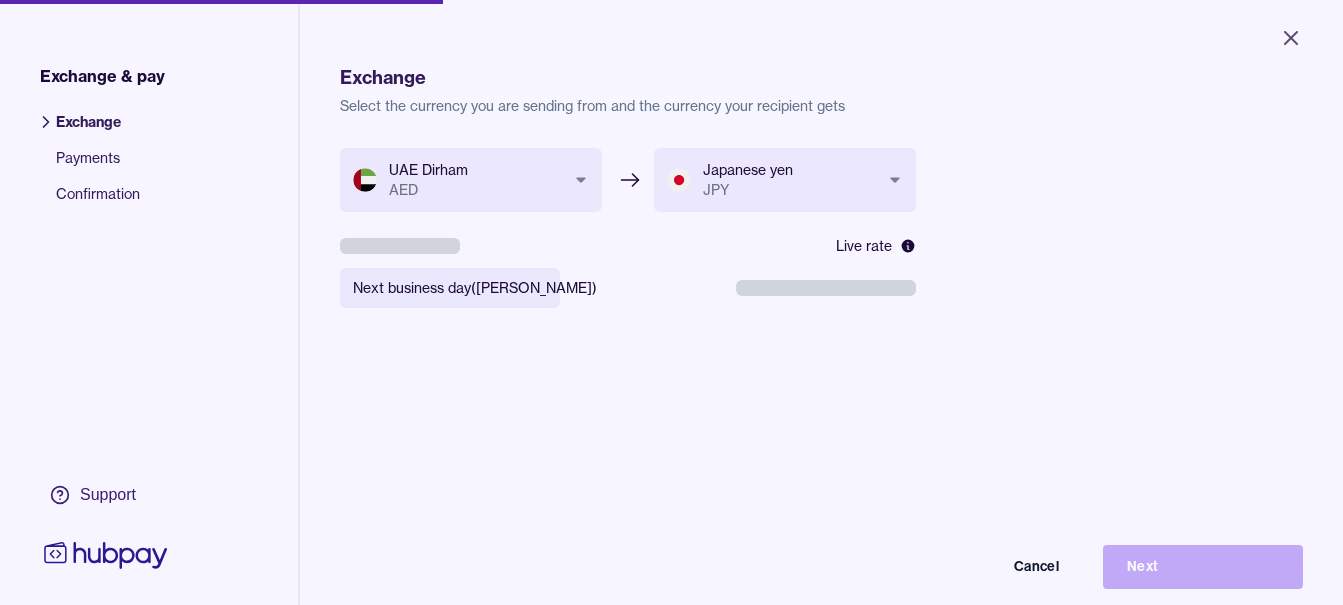 click on "**********" at bounding box center (671, 302) 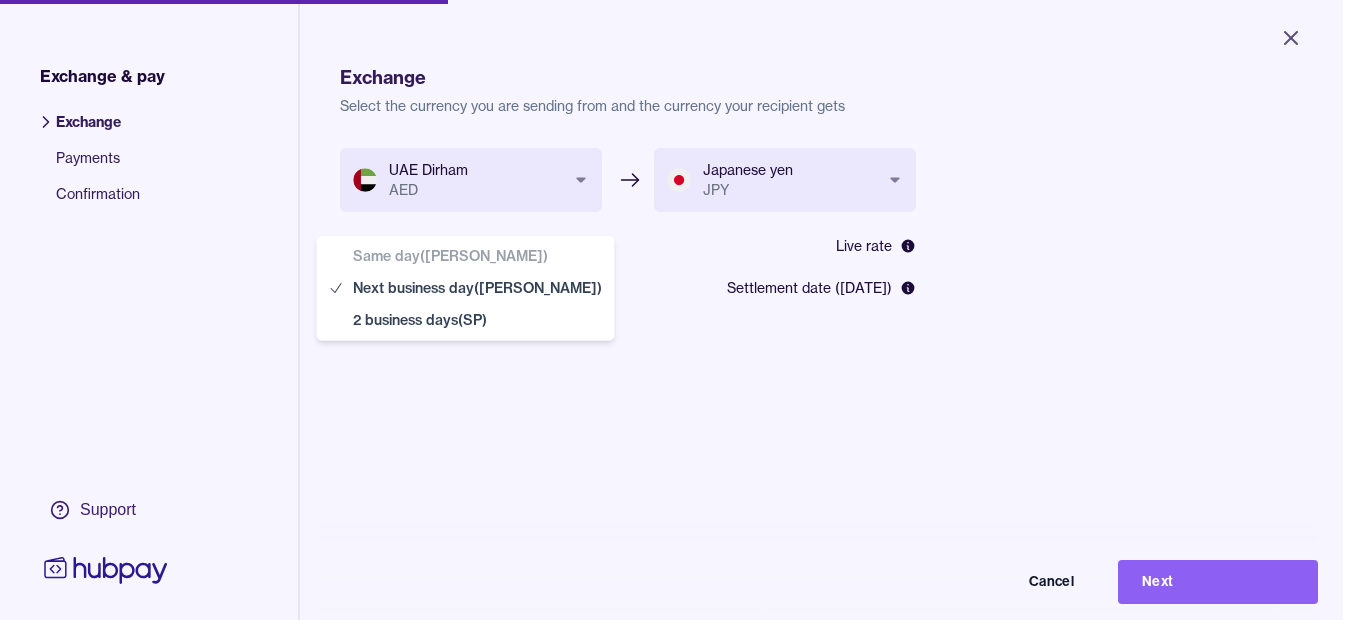 select on "**" 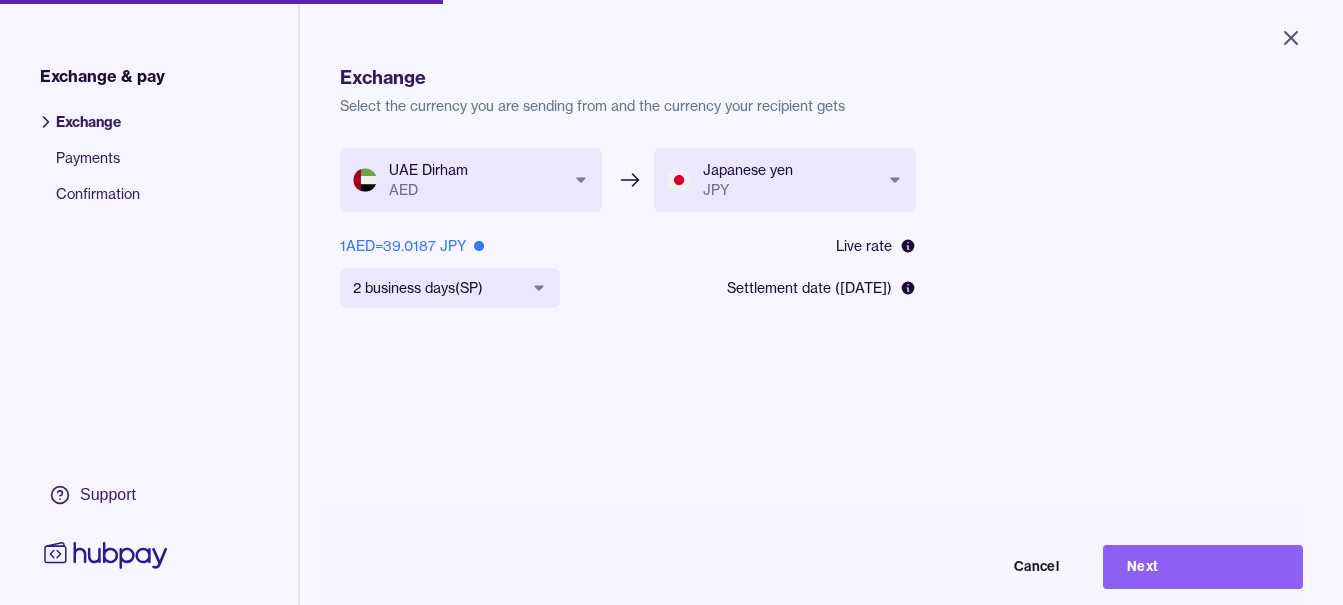 click on "**********" at bounding box center [821, 450] 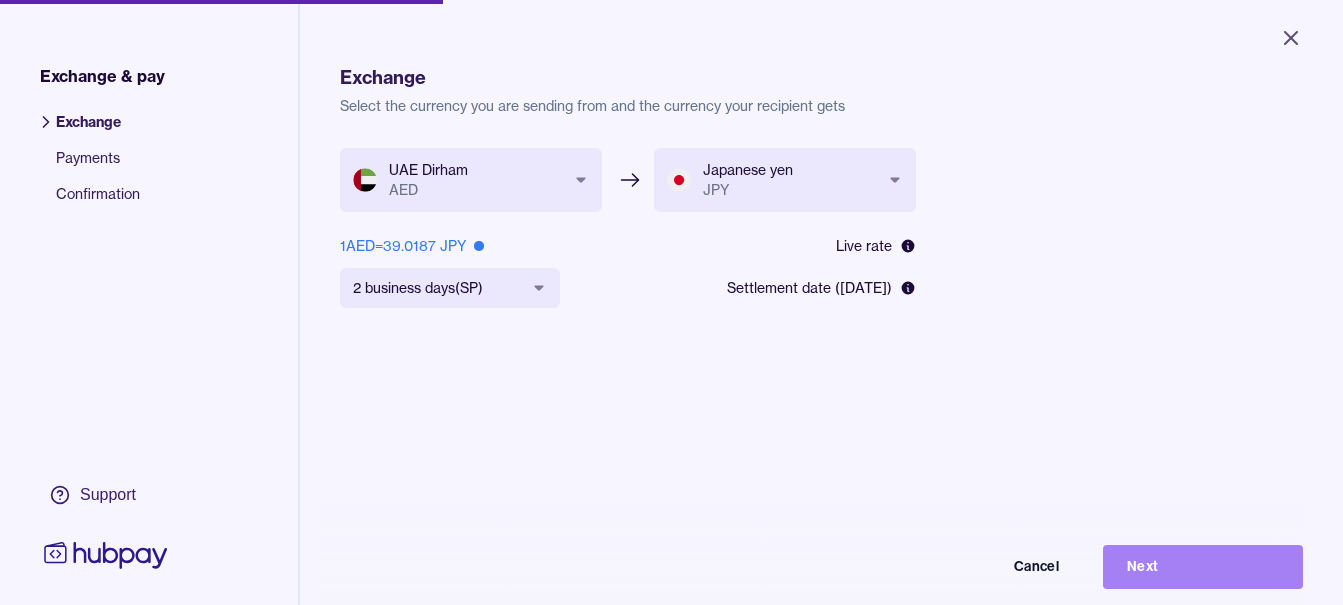 click on "Next" at bounding box center (1203, 567) 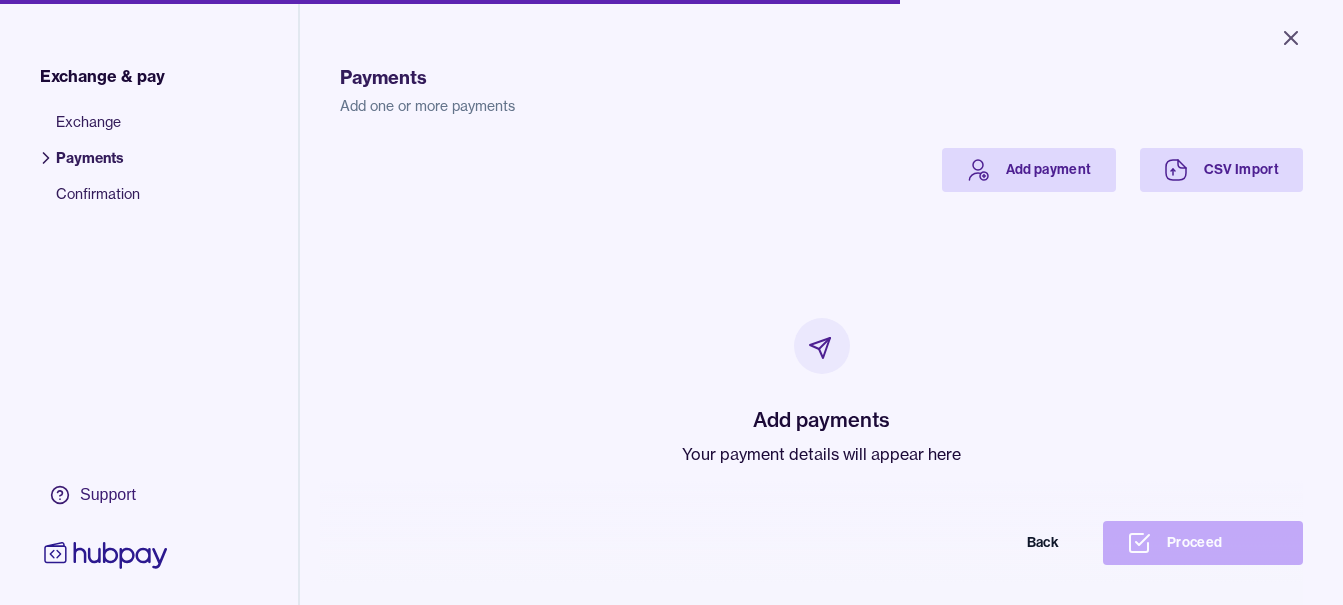 click on "Add payments Your payment details will appear here" at bounding box center (821, 392) 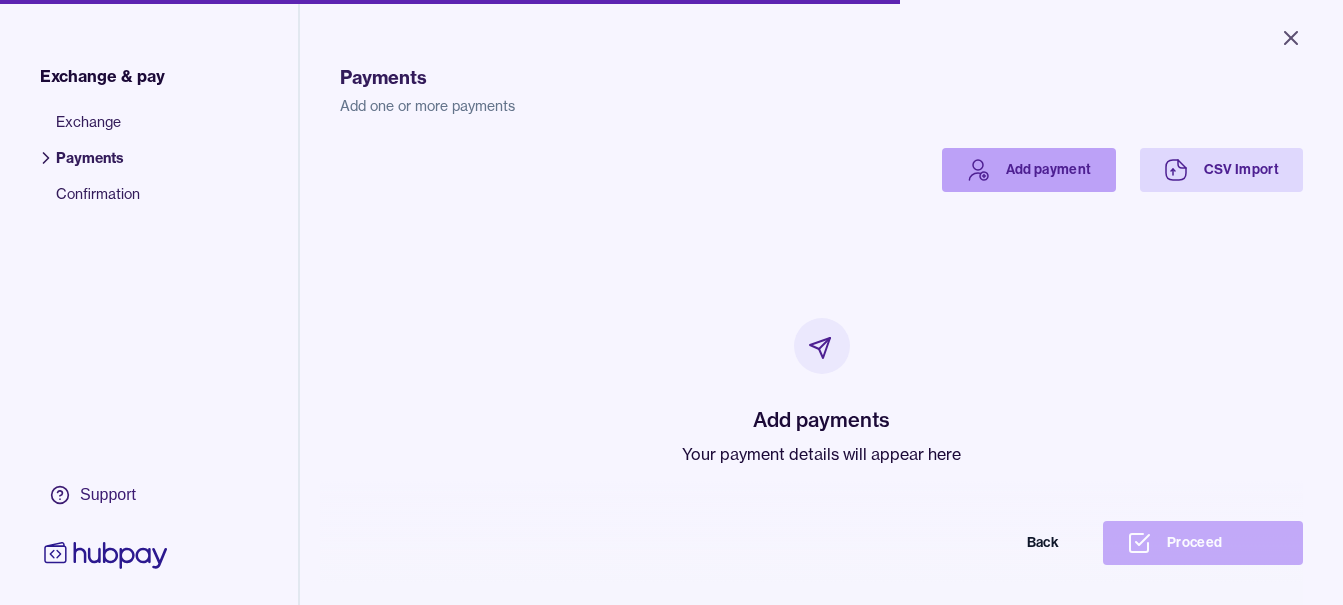 click on "Add payment" at bounding box center [1029, 170] 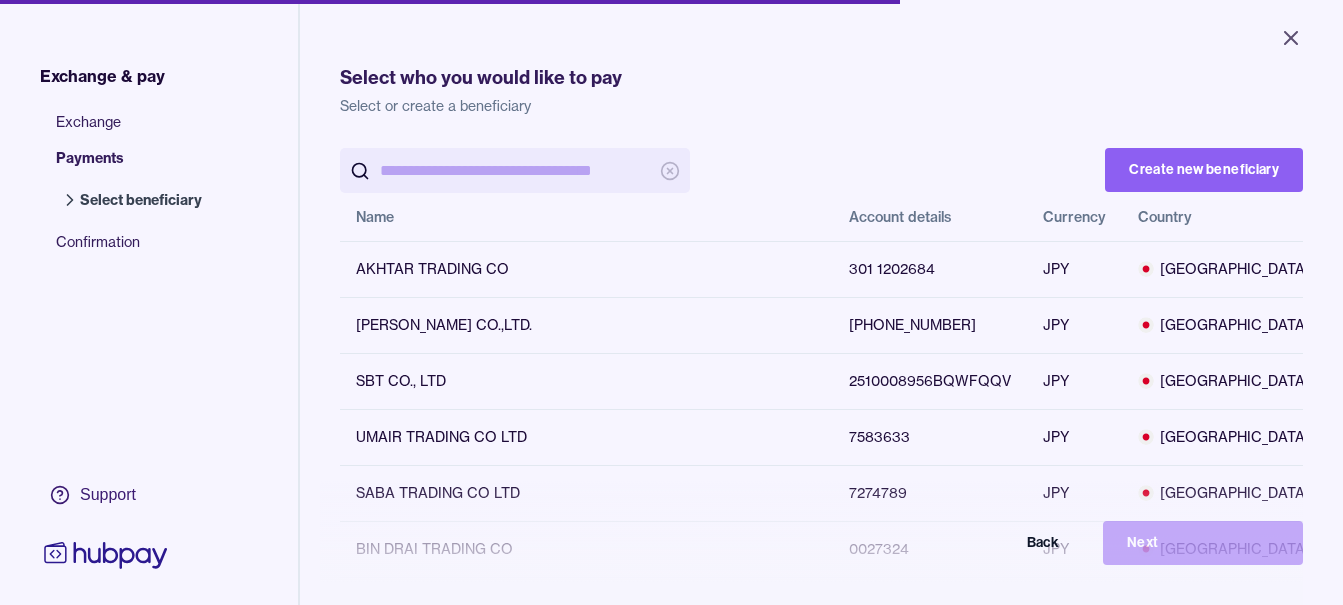 scroll, scrollTop: 0, scrollLeft: 0, axis: both 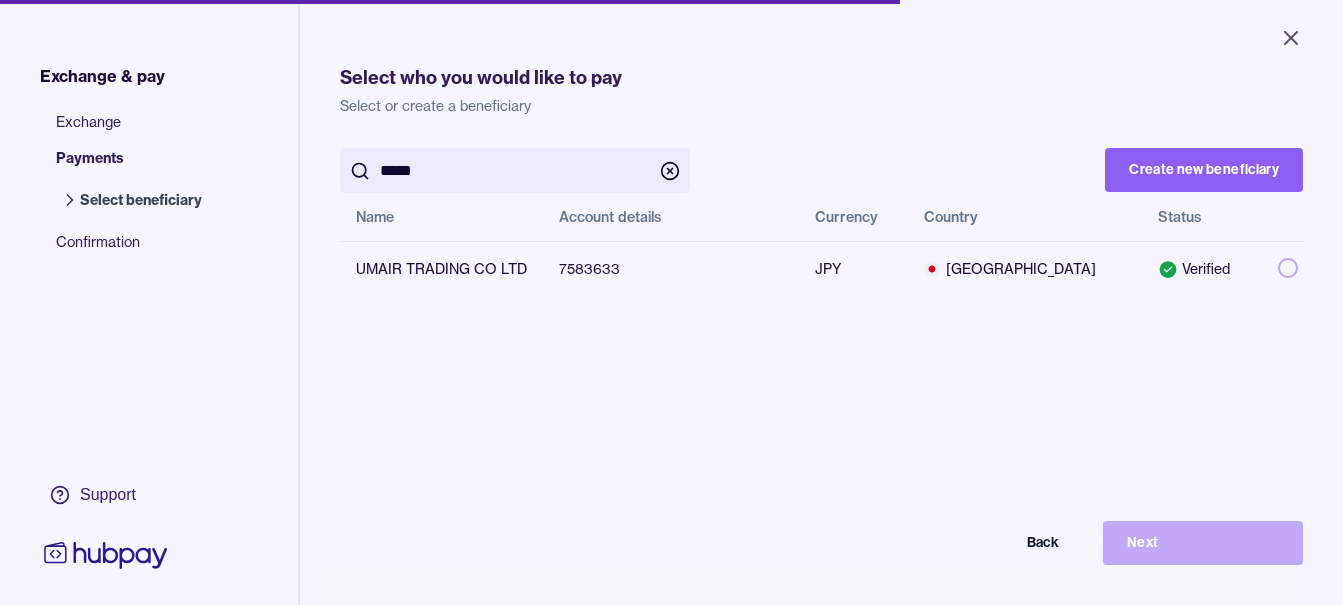 type on "*****" 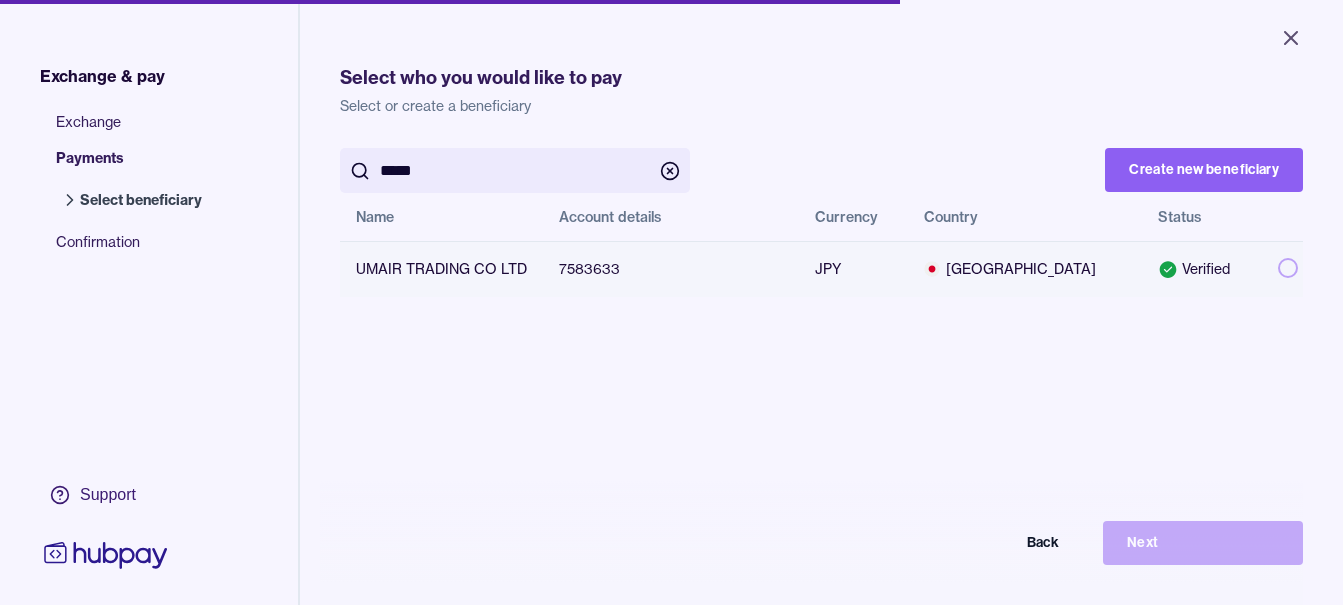 click at bounding box center (1288, 268) 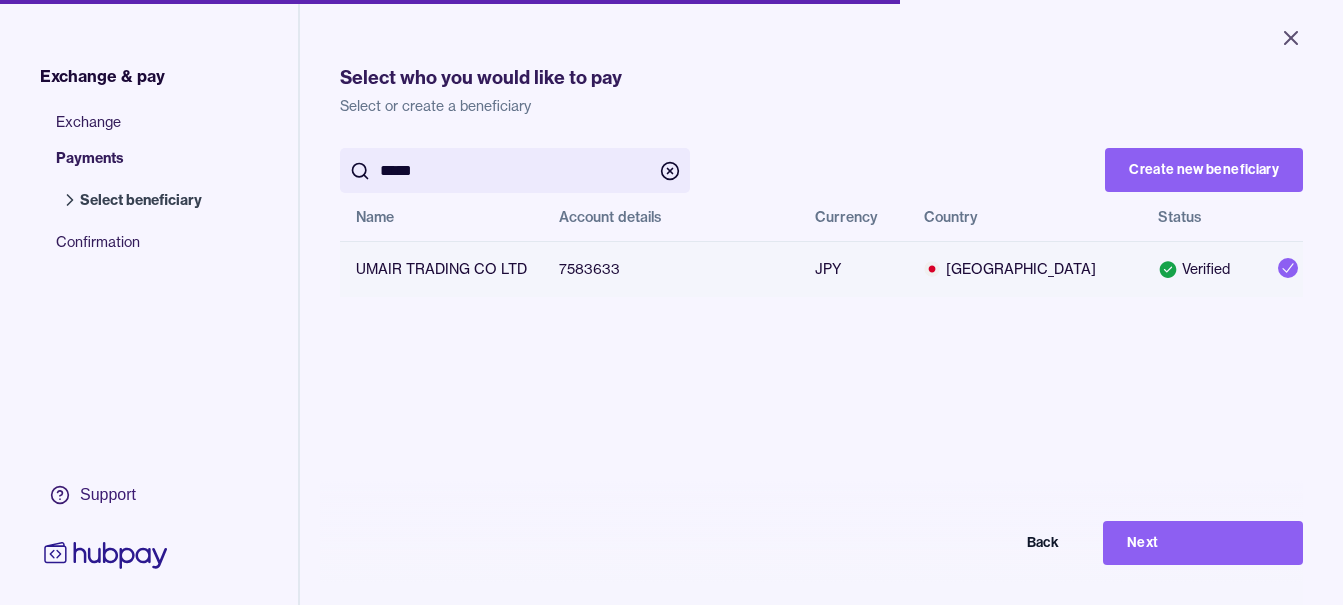 click on "Next" at bounding box center [1203, 543] 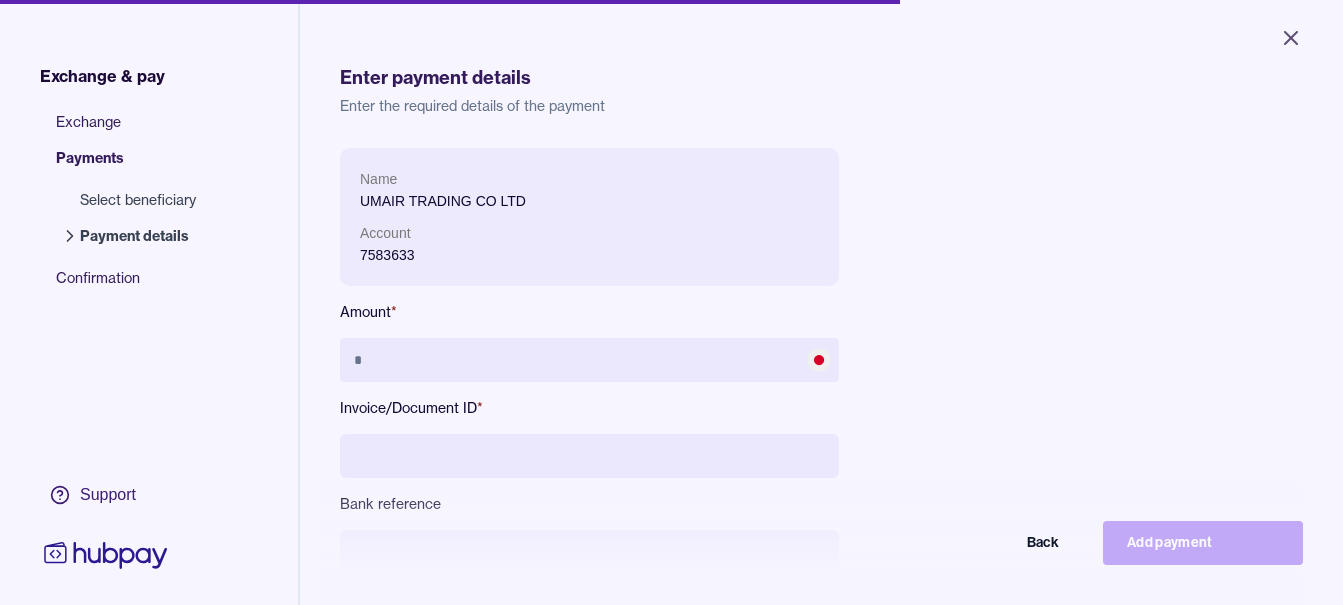 click at bounding box center [589, 456] 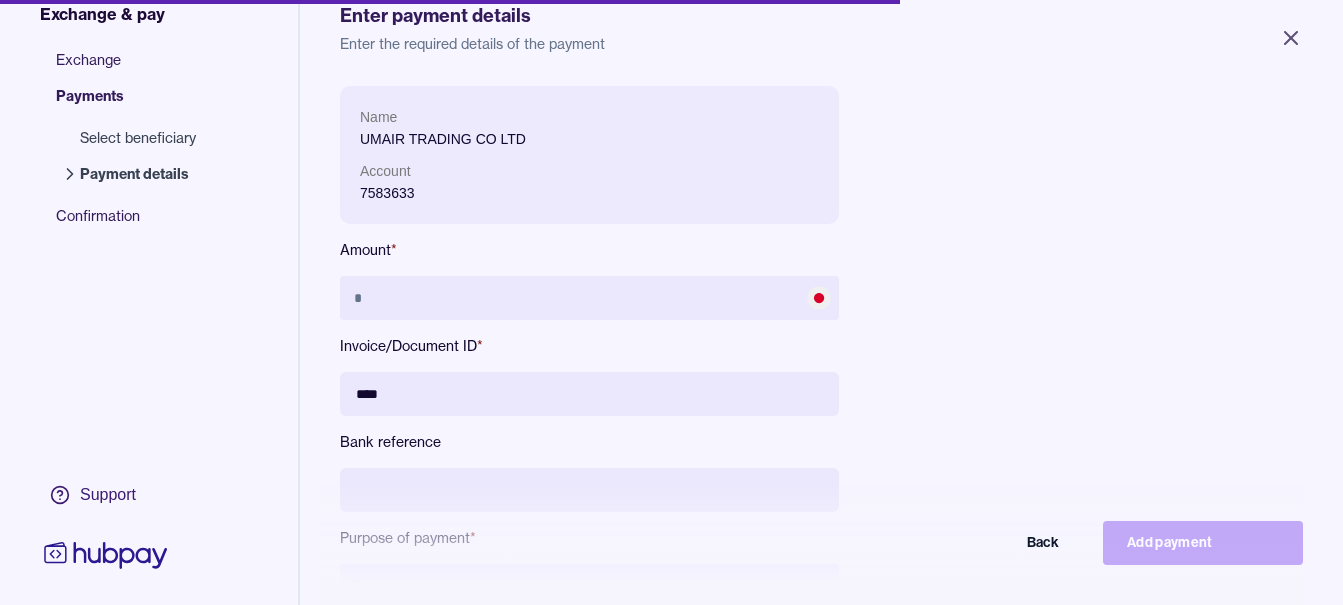 scroll, scrollTop: 268, scrollLeft: 0, axis: vertical 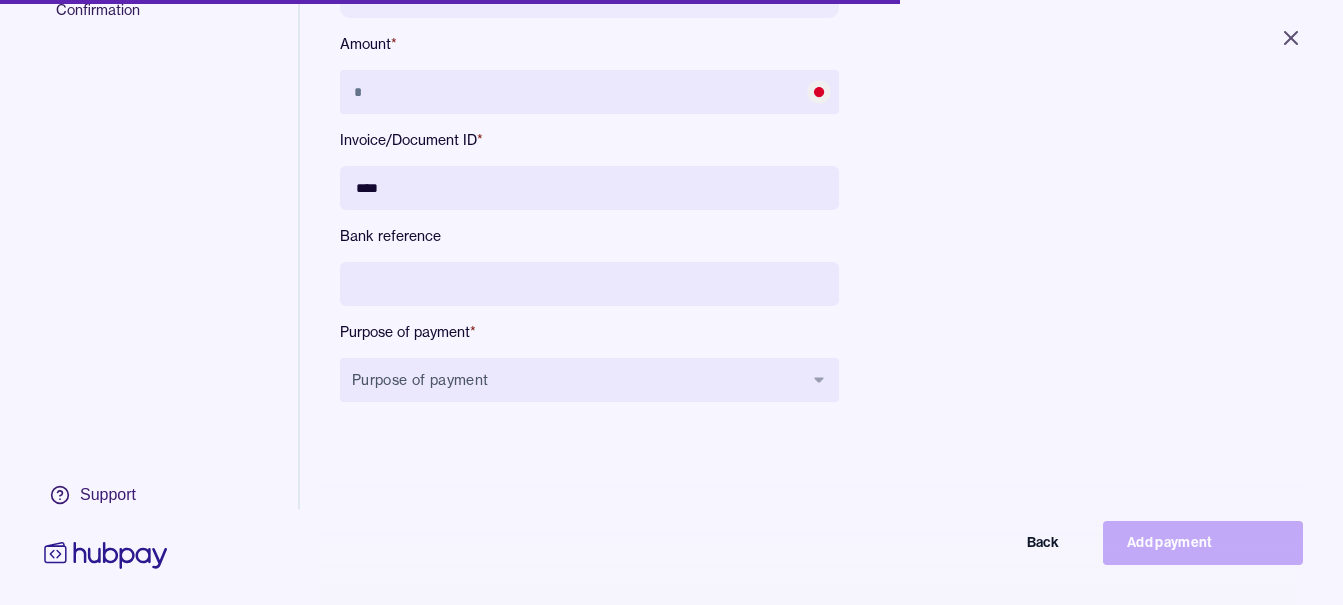 type on "****" 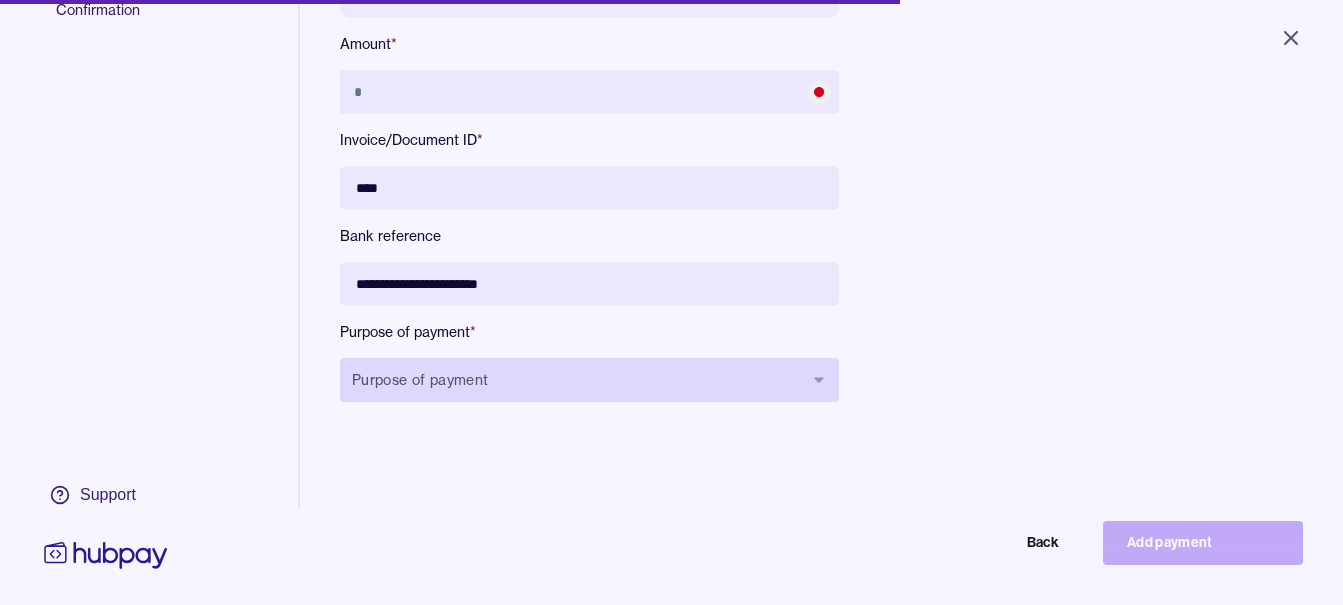 type on "**********" 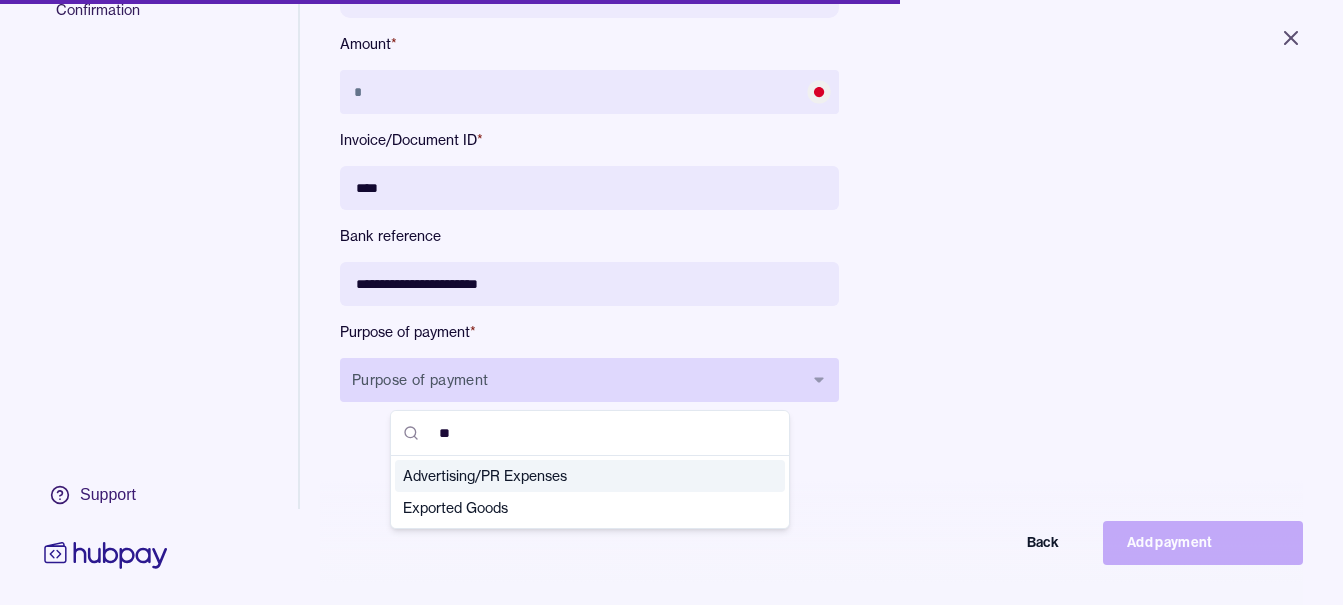 type on "***" 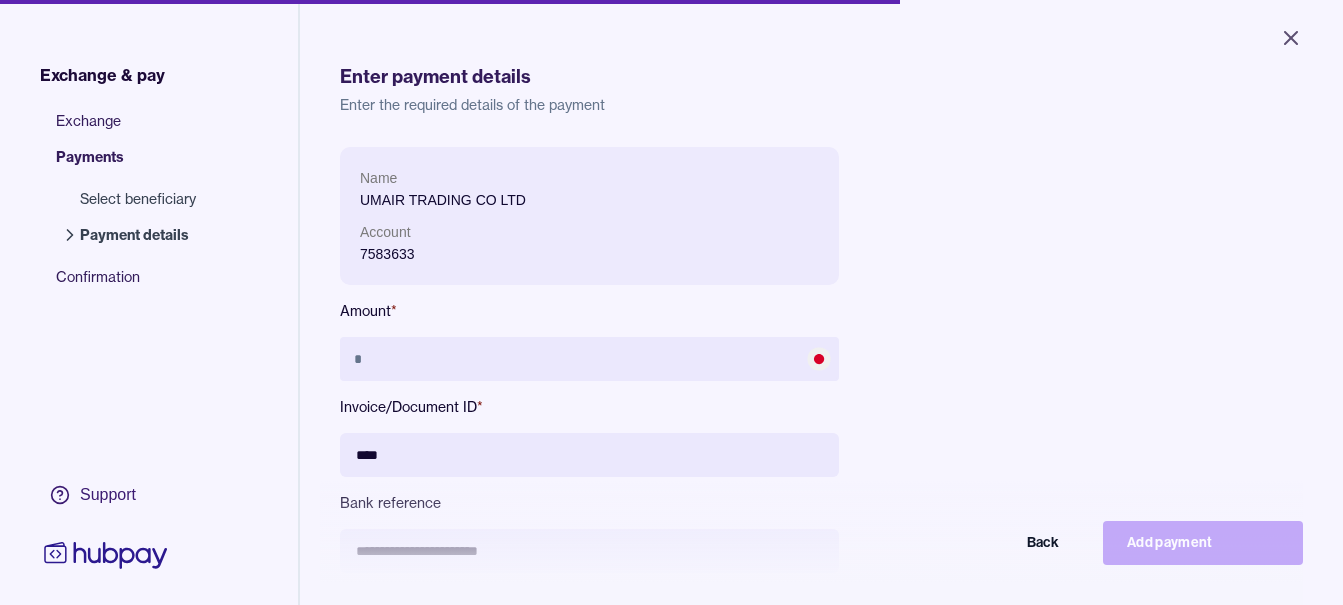 scroll, scrollTop: 0, scrollLeft: 0, axis: both 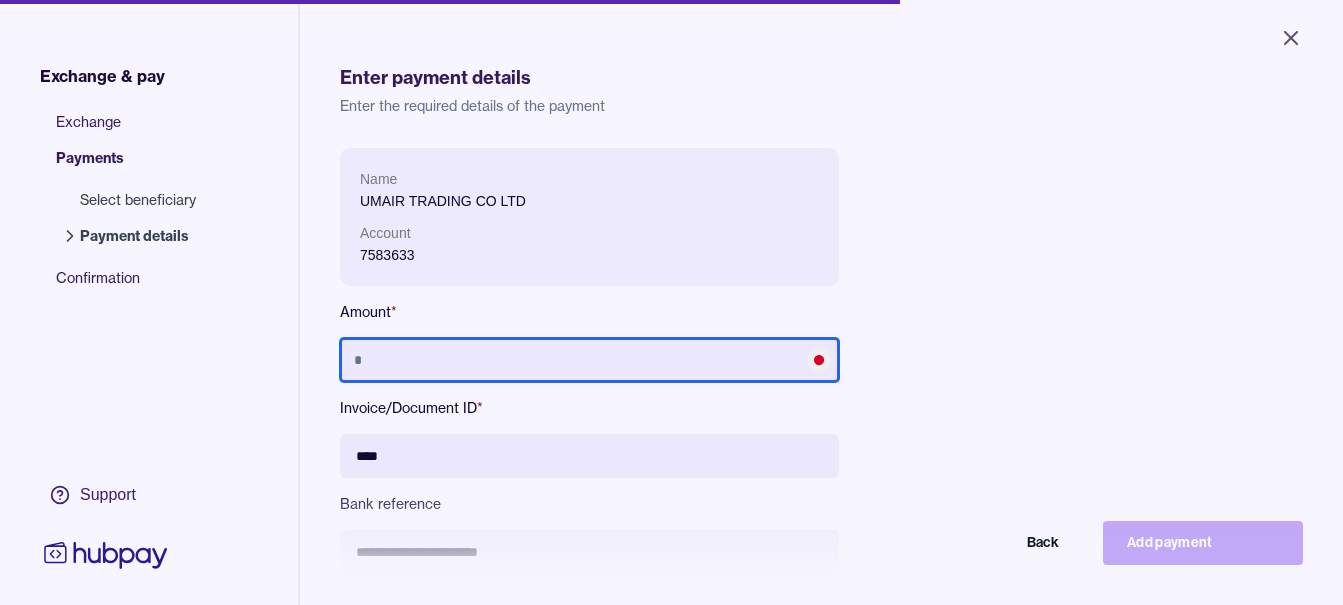 click at bounding box center [589, 360] 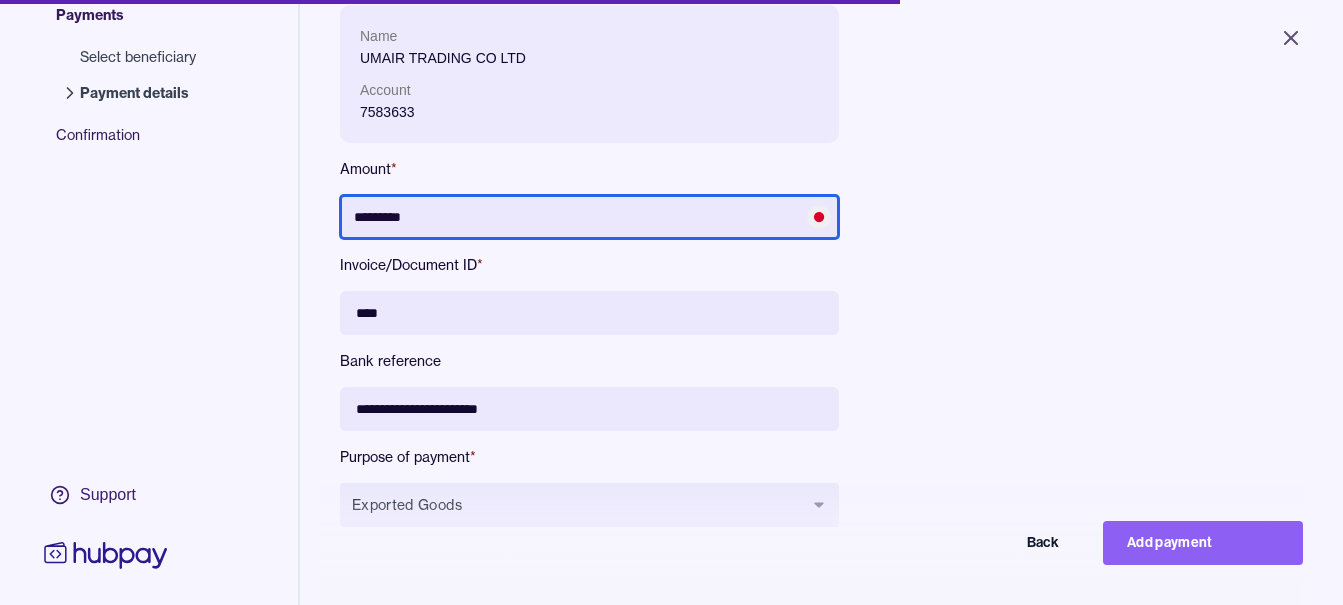 scroll, scrollTop: 268, scrollLeft: 0, axis: vertical 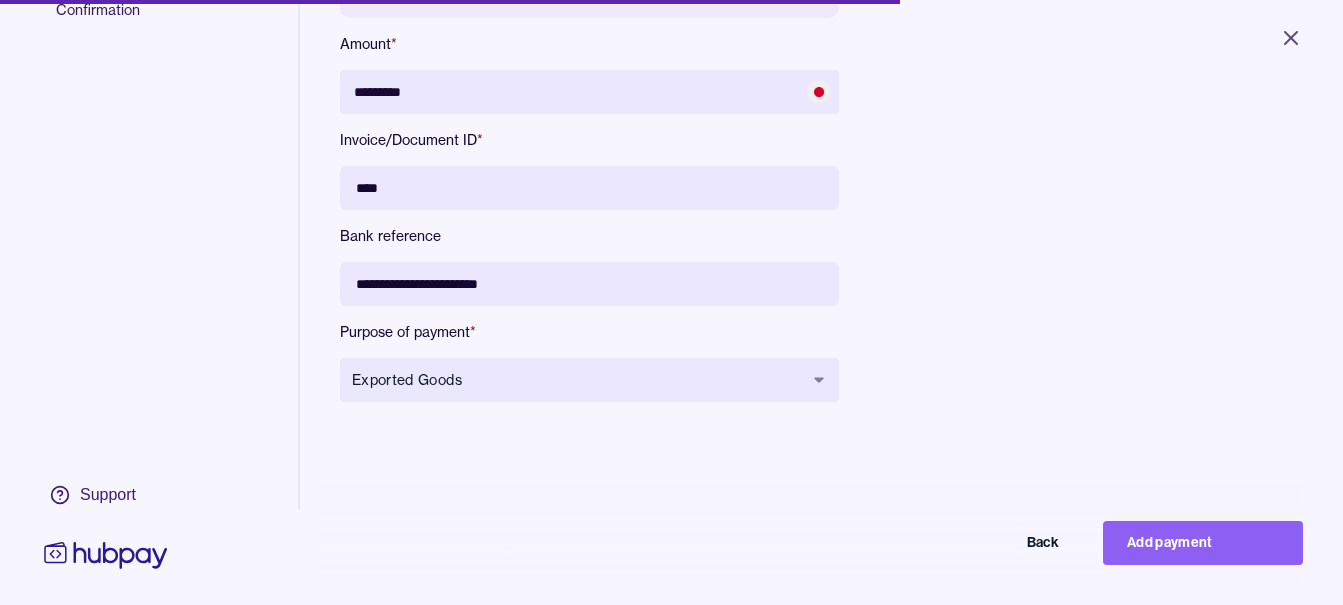 click on "**********" at bounding box center [671, 302] 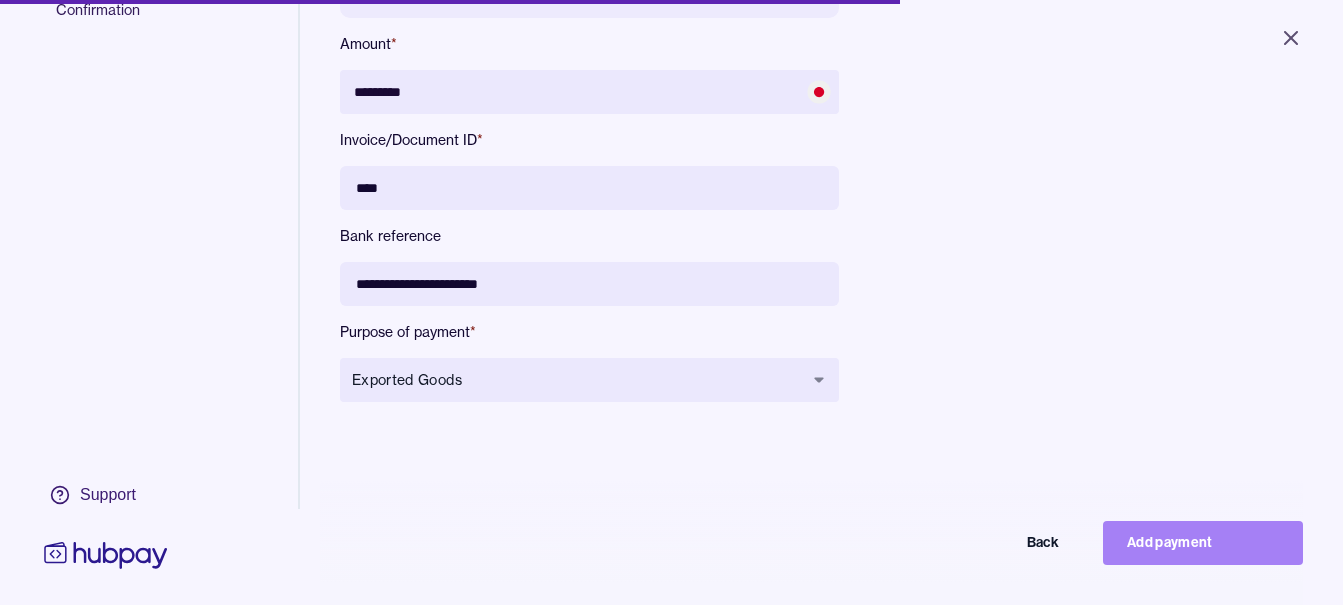 click on "Add payment" at bounding box center [1203, 543] 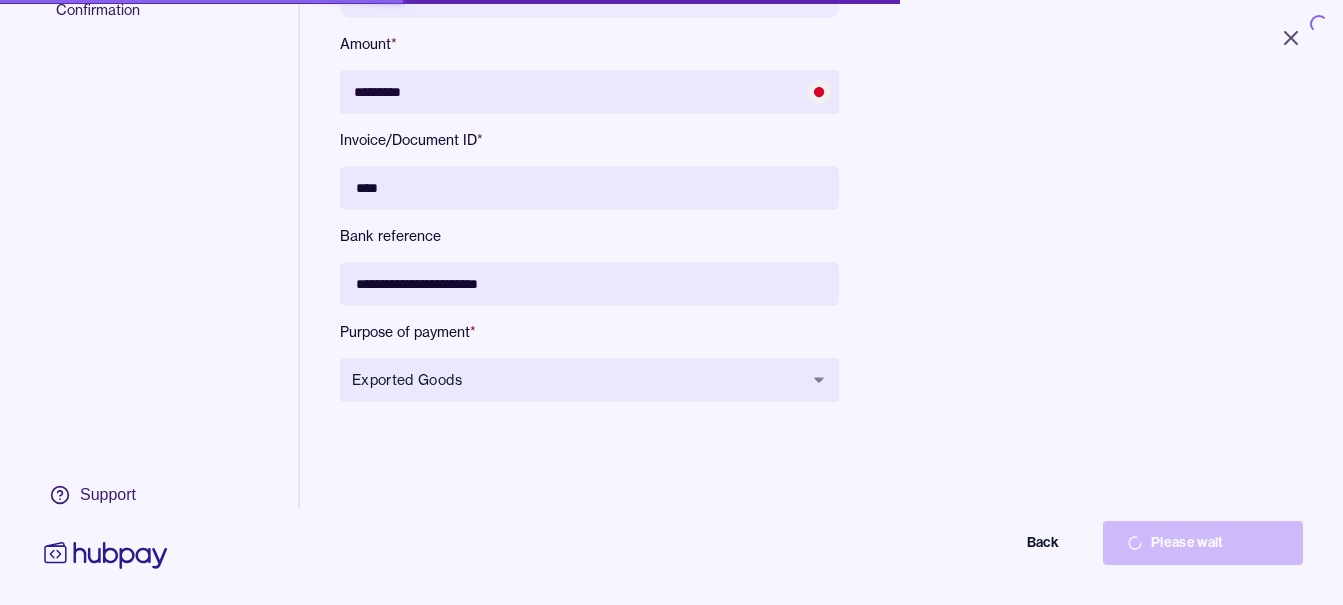 type on "*******" 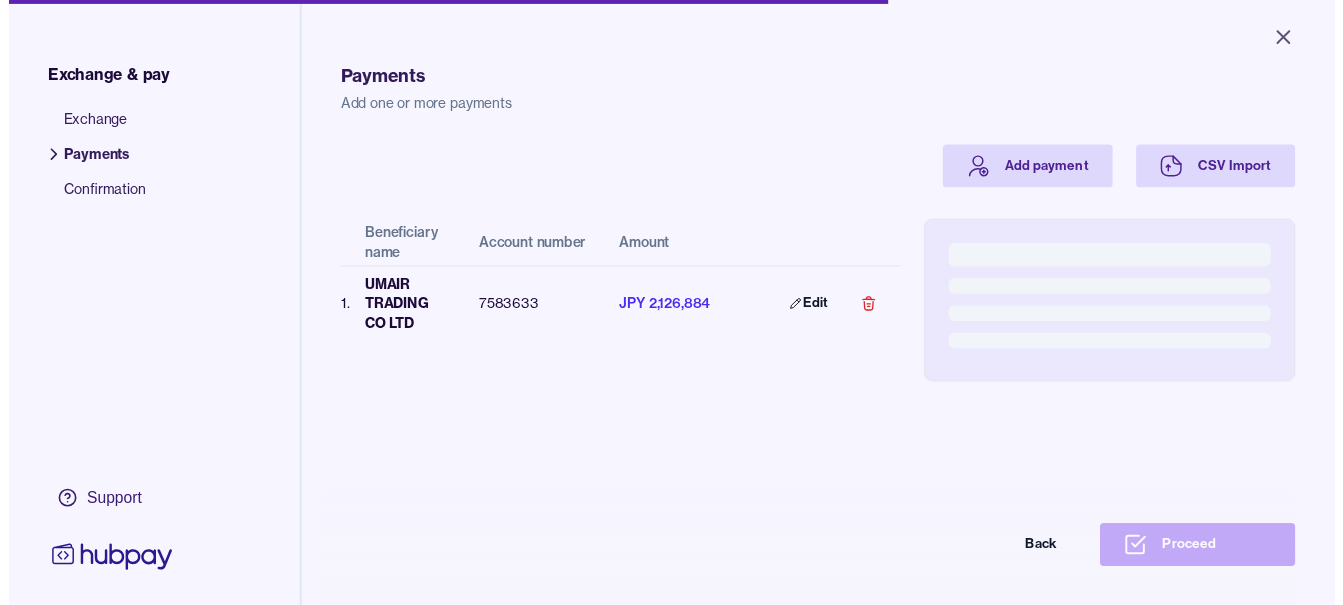 scroll, scrollTop: 156, scrollLeft: 0, axis: vertical 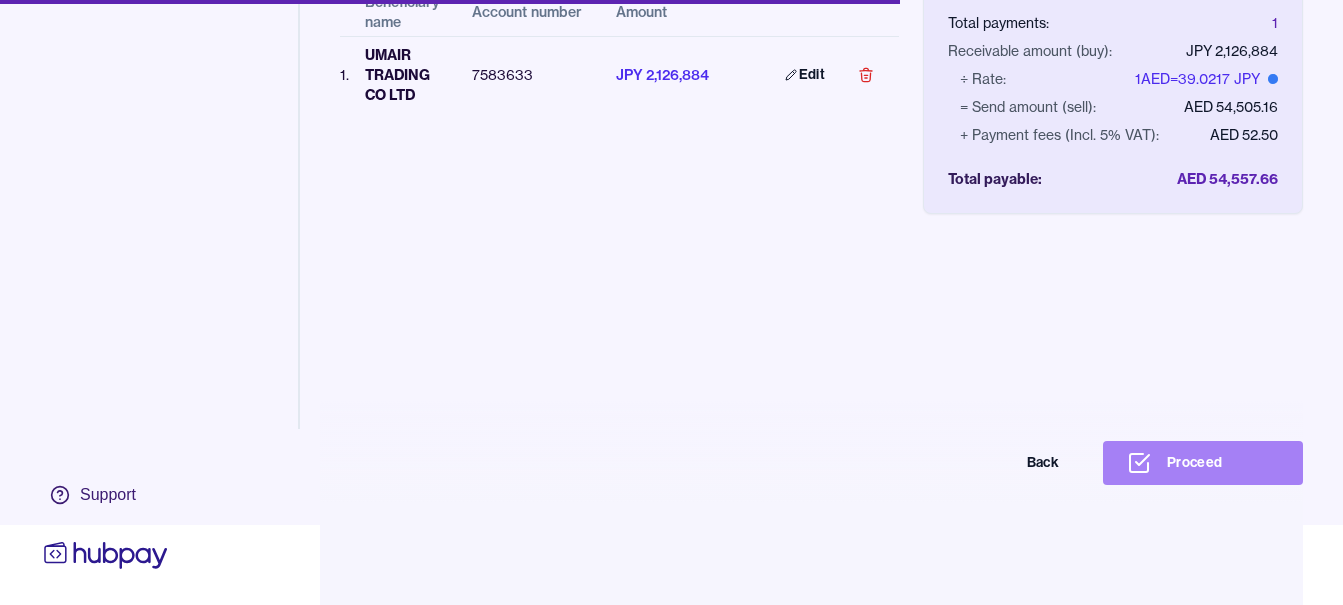 click on "Proceed" at bounding box center (1203, 463) 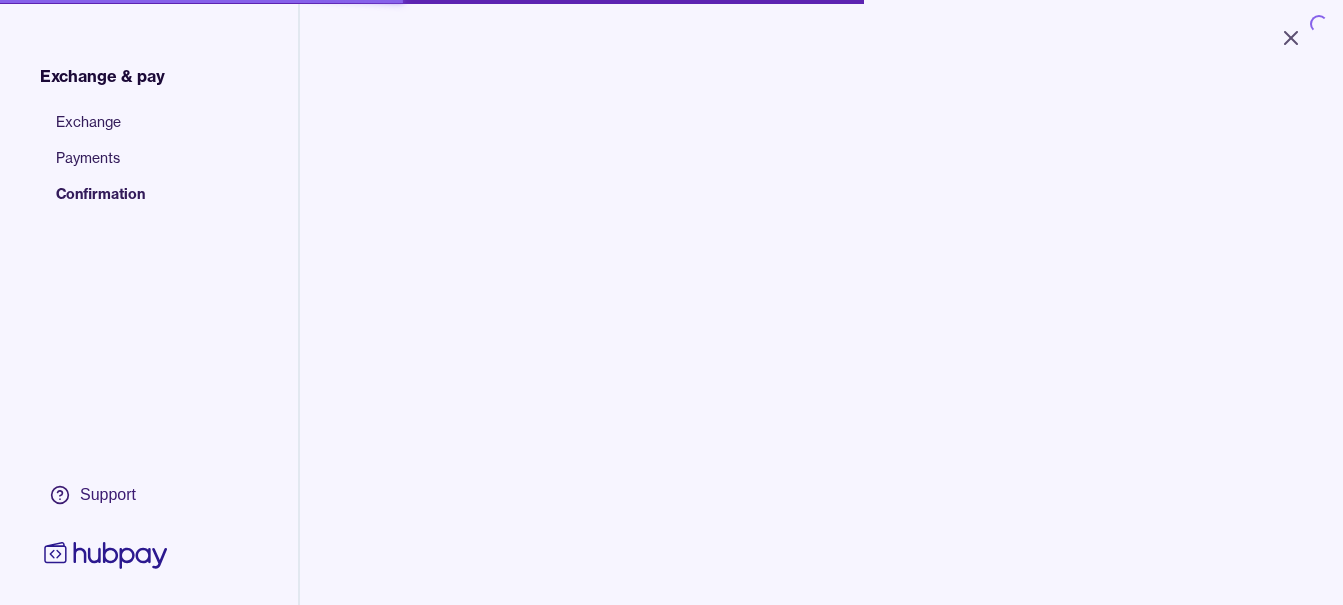 scroll, scrollTop: 0, scrollLeft: 0, axis: both 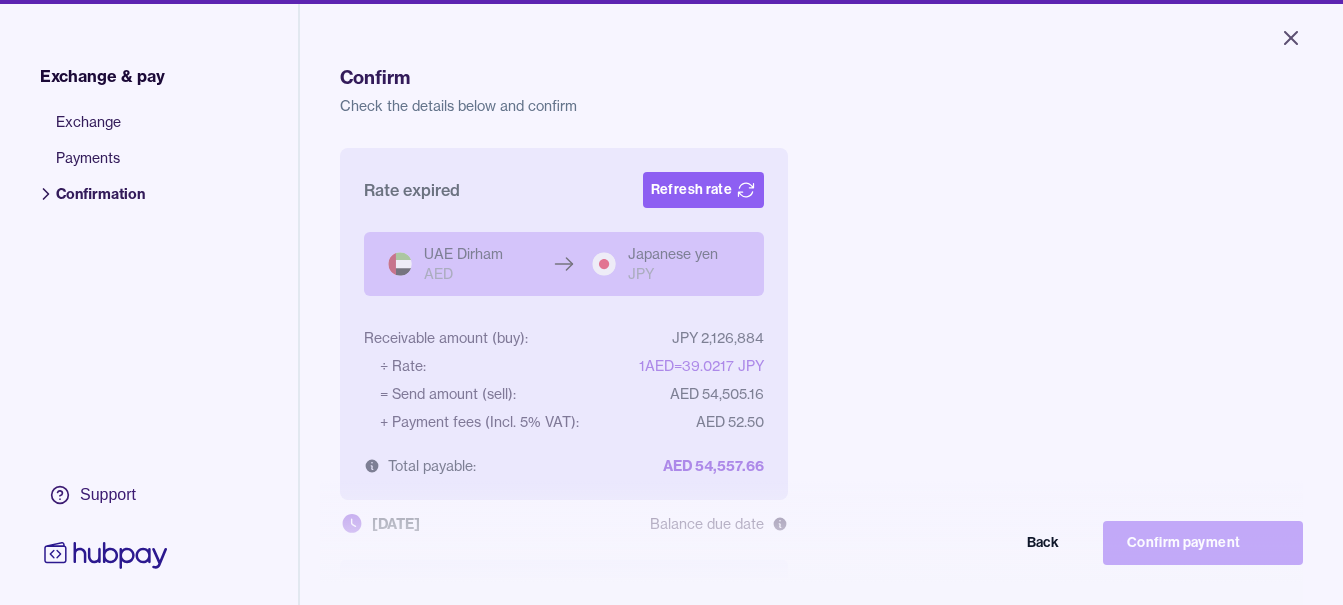 click on "Confirm Check the details below and confirm Rate expired Refresh rate UAE Dirham AED Japanese yen JPY Receivable amount (buy): JPY 2,126,884 ÷ Rate: 1  AED  =  39.0217   JPY = Send amount (sell): AED 54,505.16 + Payment fees (Incl. 5% VAT): AED 52.50 Total payable: AED 54,557.66 04 Jul 2025 Balance due date I confirm & accept this rate . I agree to pay the total pending funds to Hubpay Limited before   04 Jul 2025   13:00  (GST). Back Confirm payment" at bounding box center [821, 394] 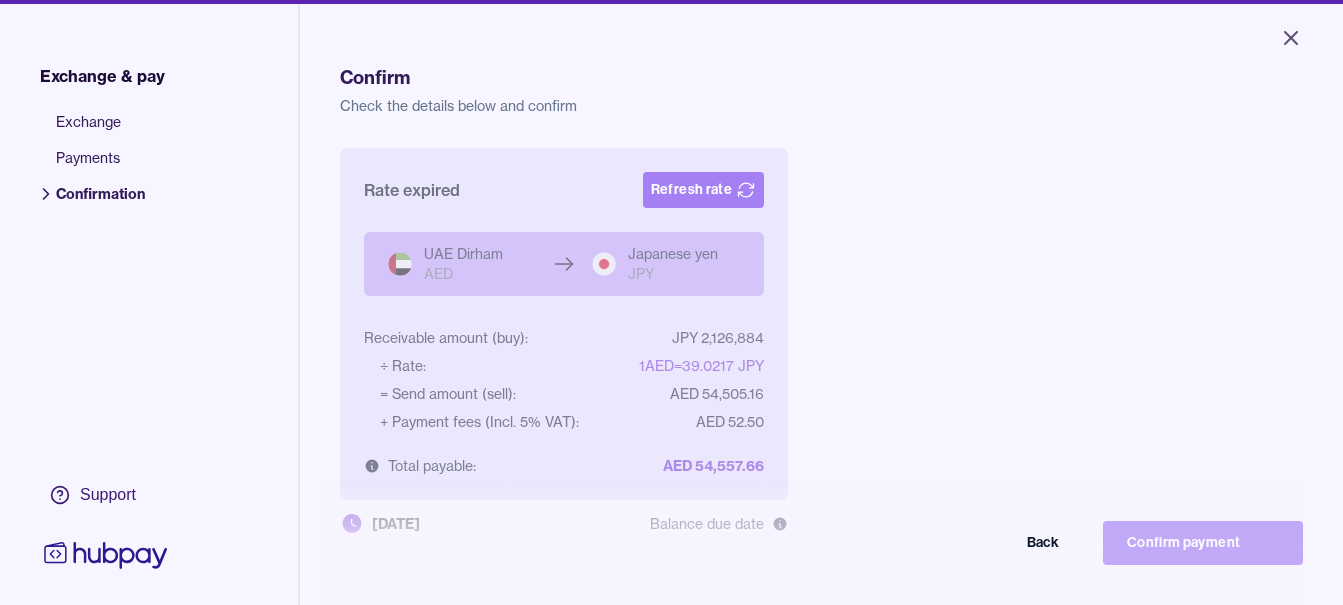 click on "Refresh rate" at bounding box center (703, 190) 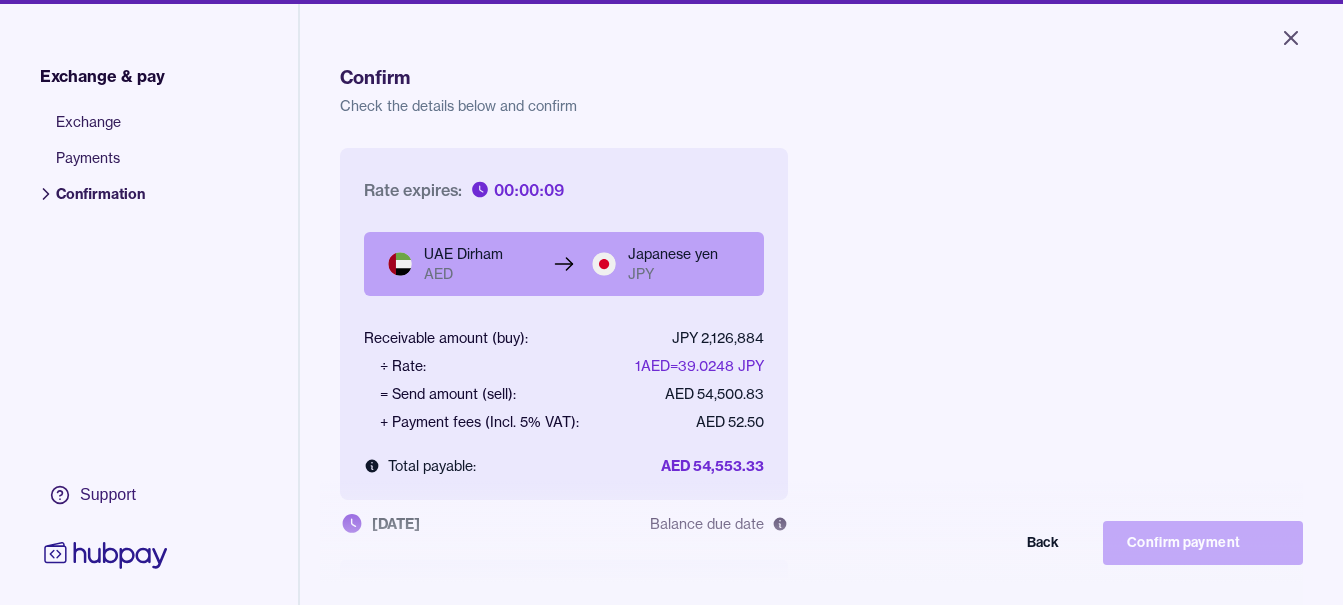 scroll, scrollTop: 268, scrollLeft: 0, axis: vertical 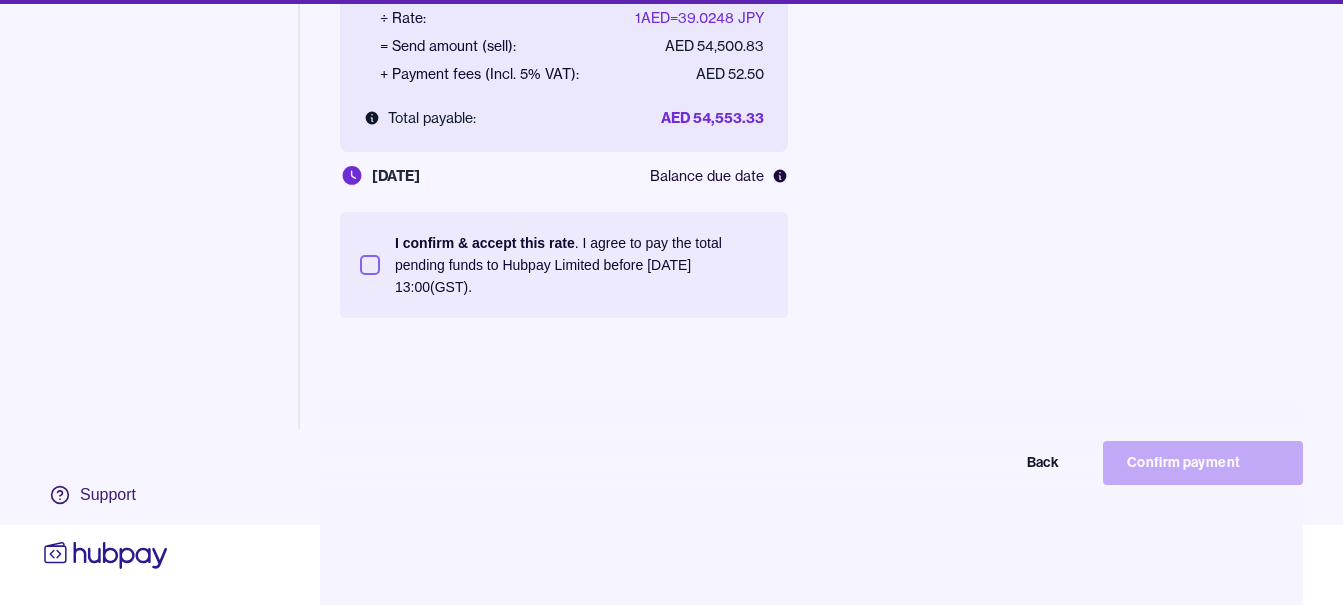 click on "I confirm & accept this rate . I agree to pay the total pending funds to Hubpay Limited before   [DATE]   13:00  (GST)." at bounding box center (581, 265) 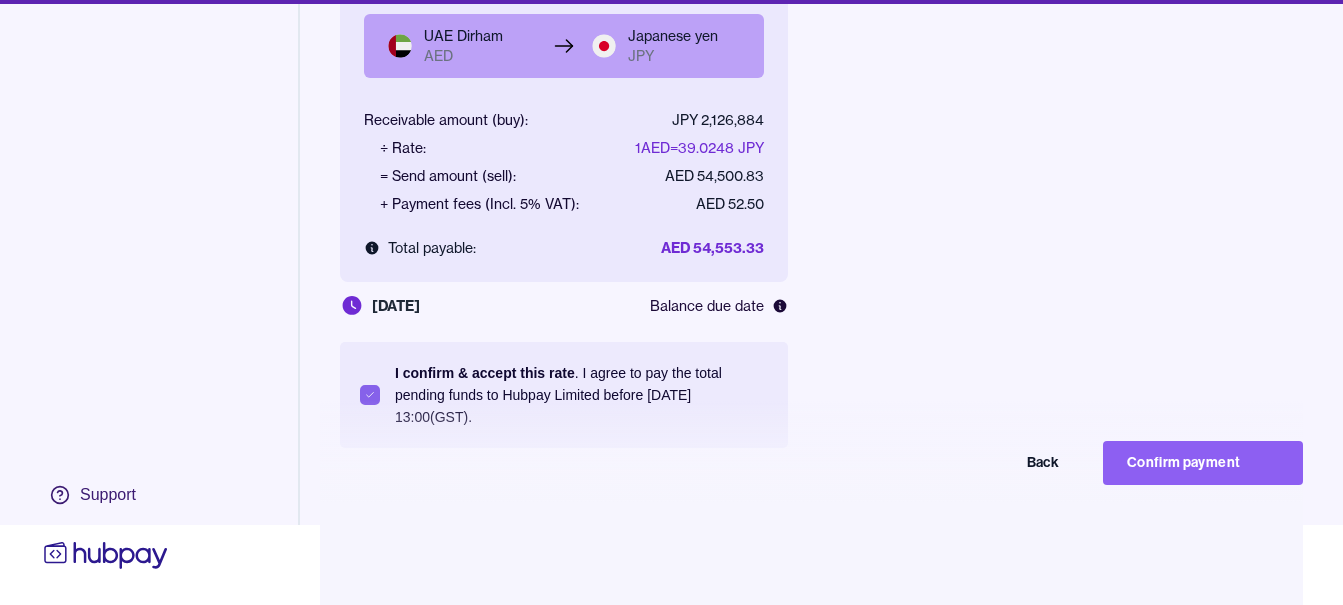 scroll, scrollTop: 268, scrollLeft: 0, axis: vertical 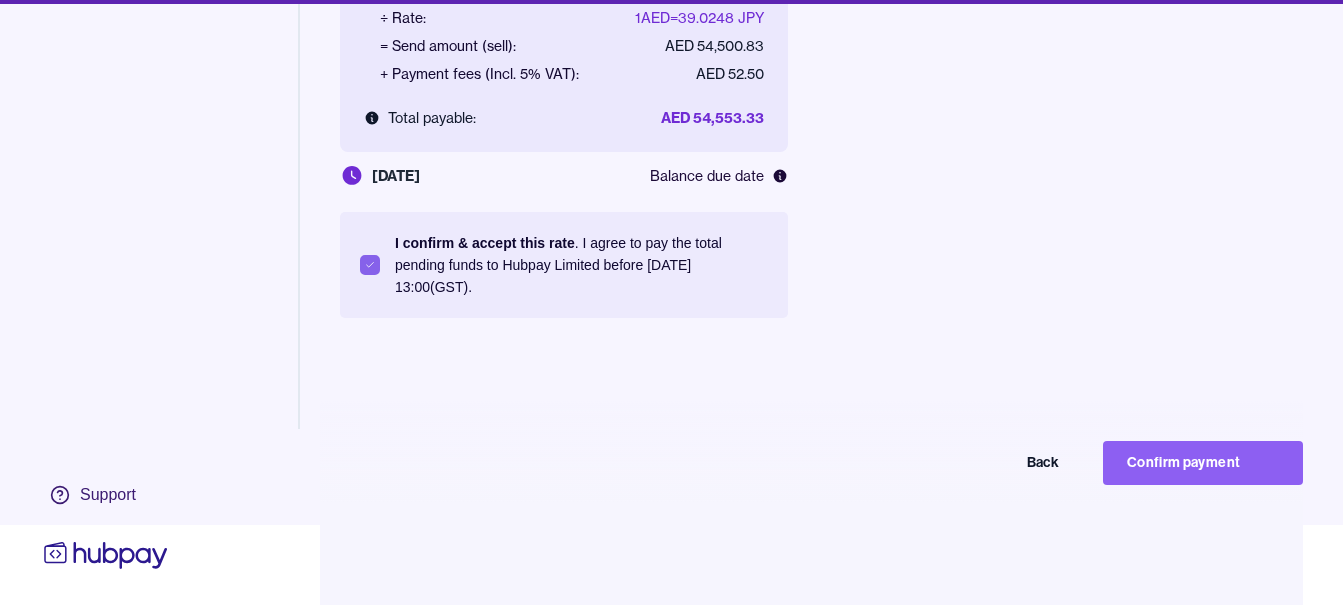 drag, startPoint x: 1208, startPoint y: 466, endPoint x: 1172, endPoint y: 453, distance: 38.27532 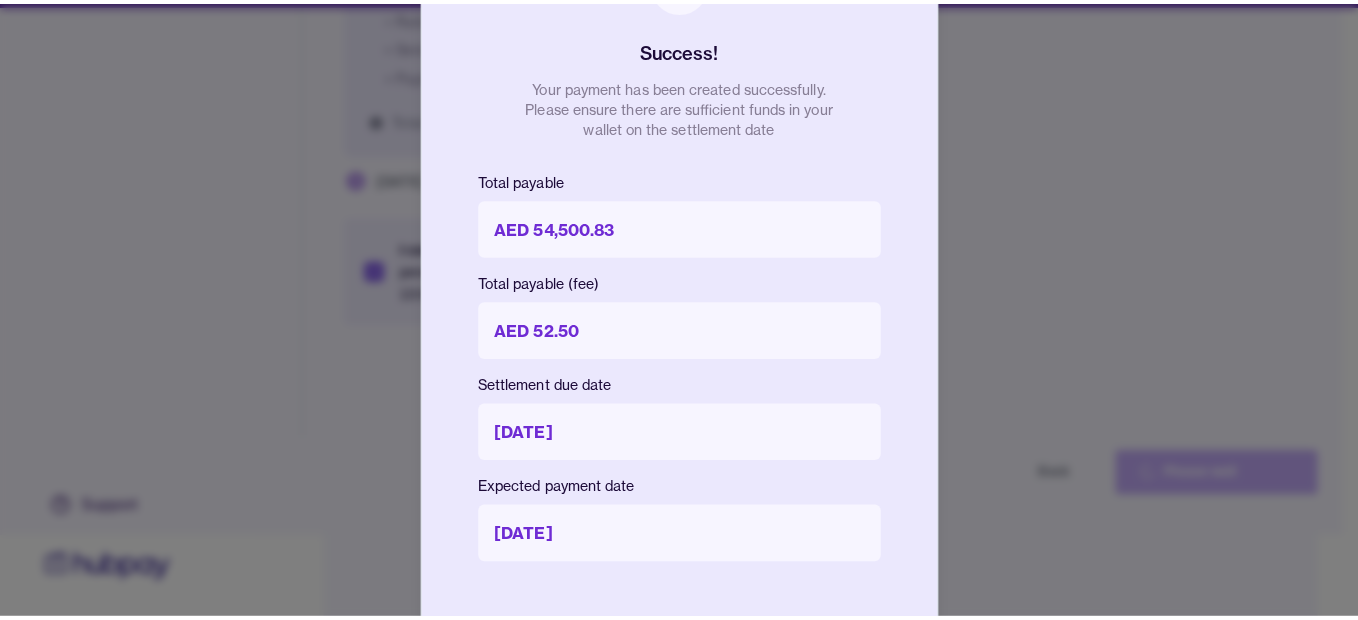scroll, scrollTop: 80, scrollLeft: 0, axis: vertical 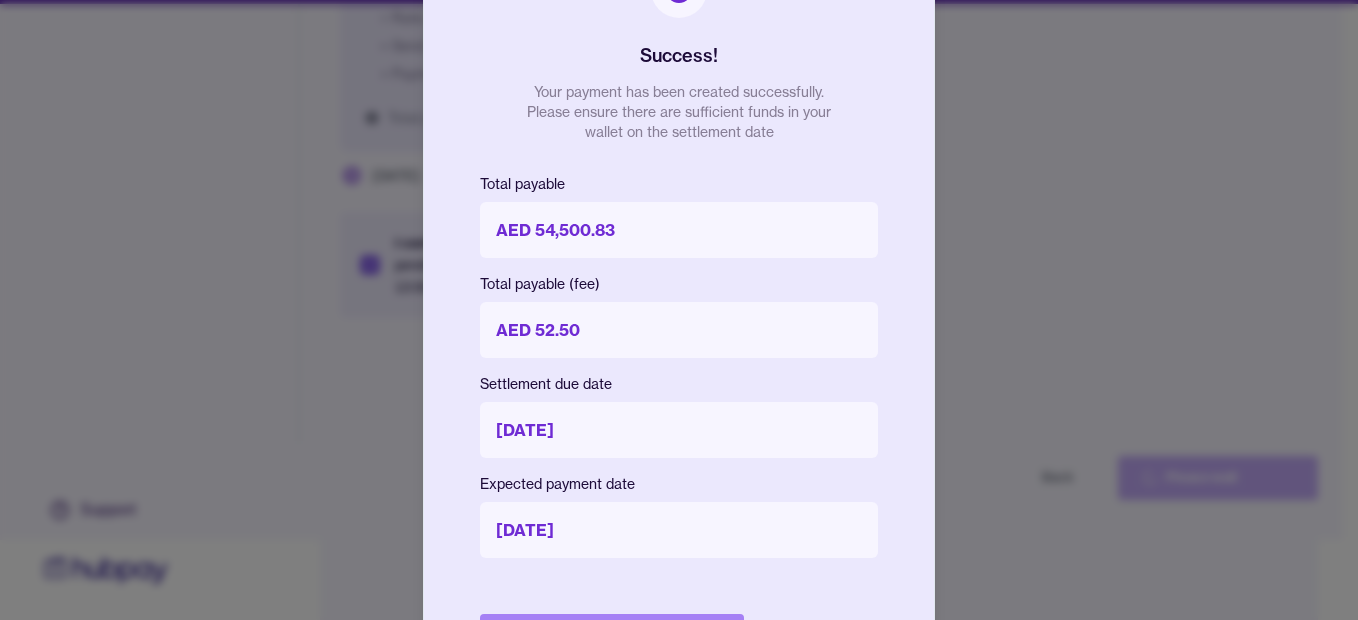 click on "Done" at bounding box center [612, 636] 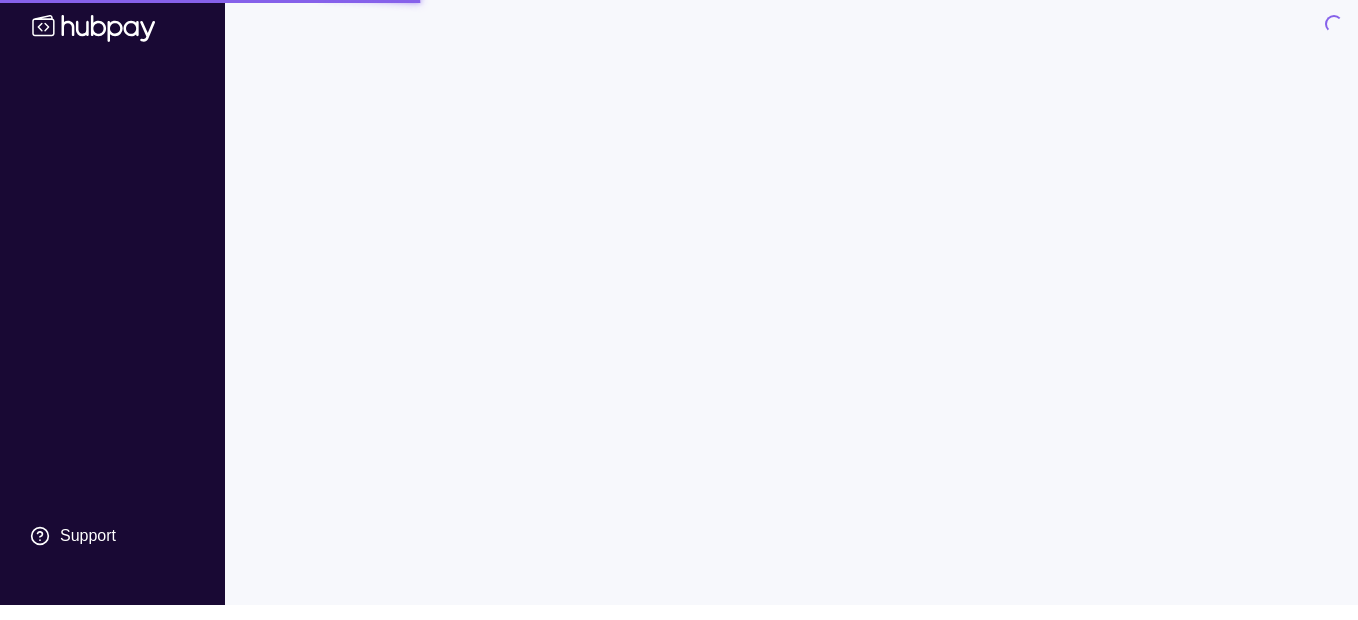 click on "Loading... Transactions More filters  ( 0  applied) Details Amount Please wait a moment…" at bounding box center (791, 310) 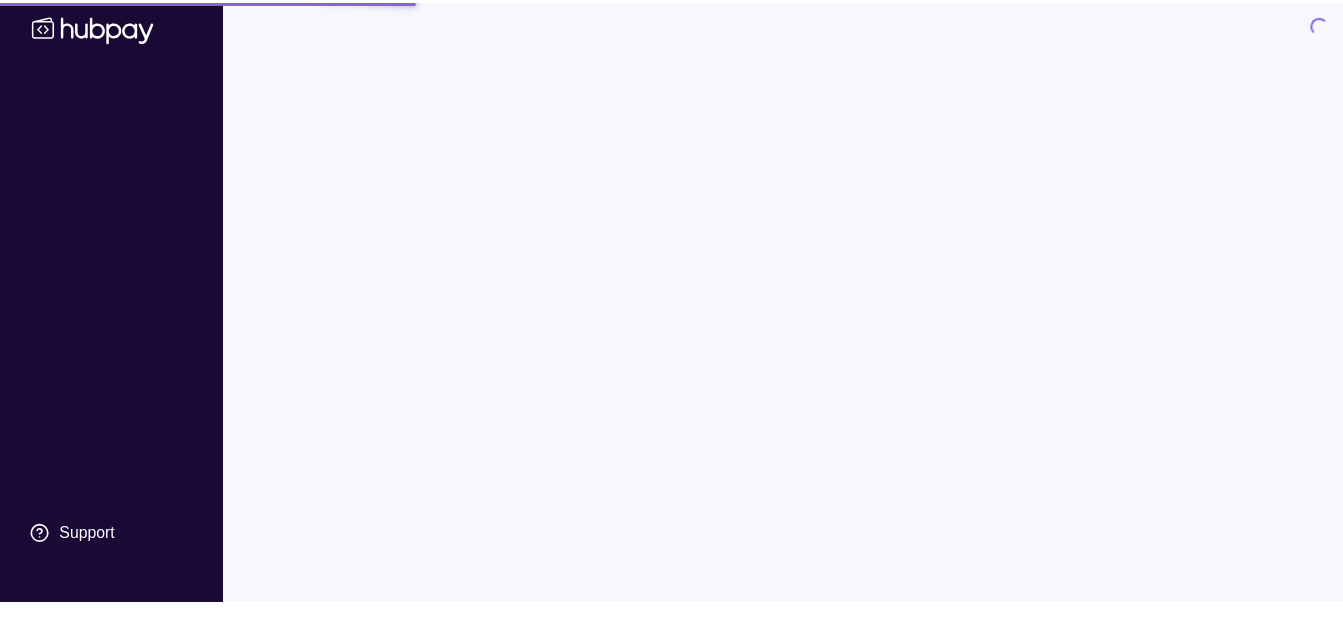 scroll, scrollTop: 0, scrollLeft: 0, axis: both 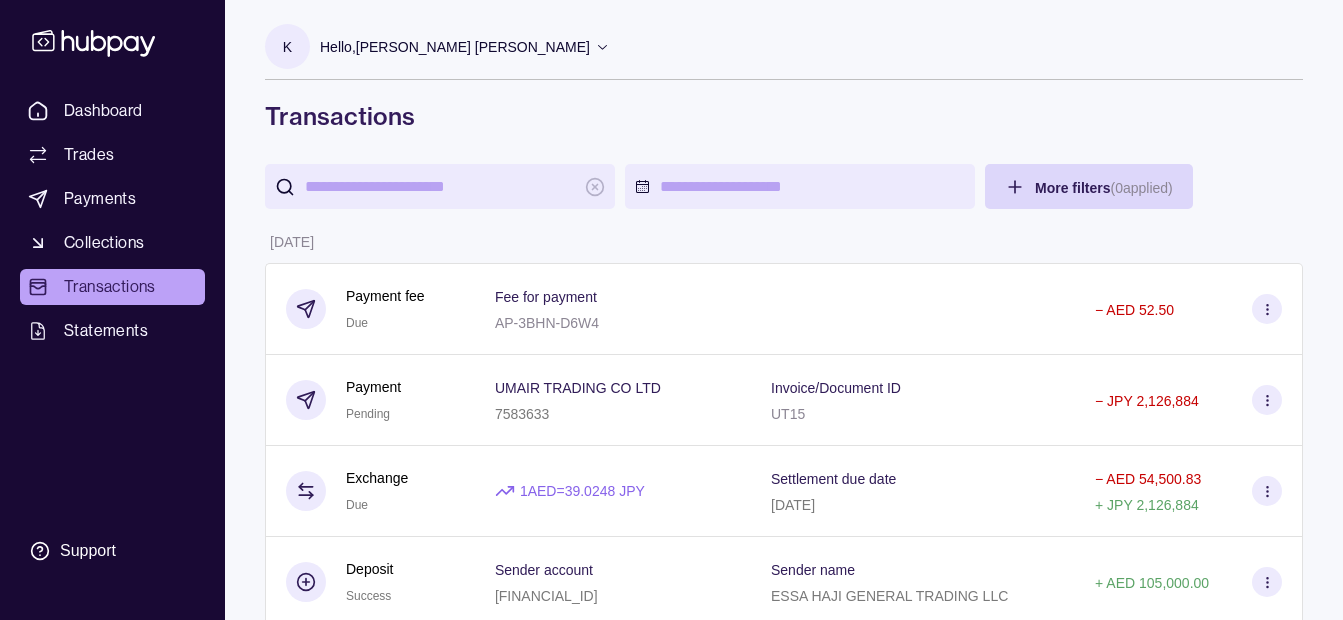 click on "Transactions" at bounding box center [110, 287] 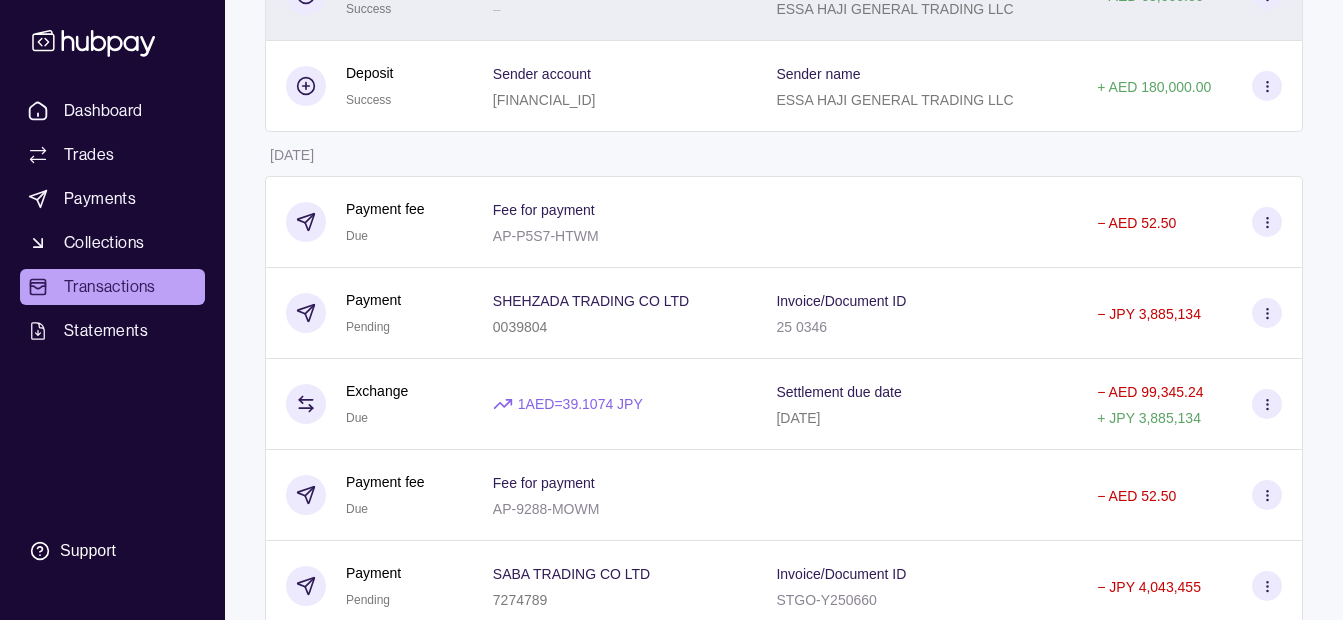 scroll, scrollTop: 900, scrollLeft: 0, axis: vertical 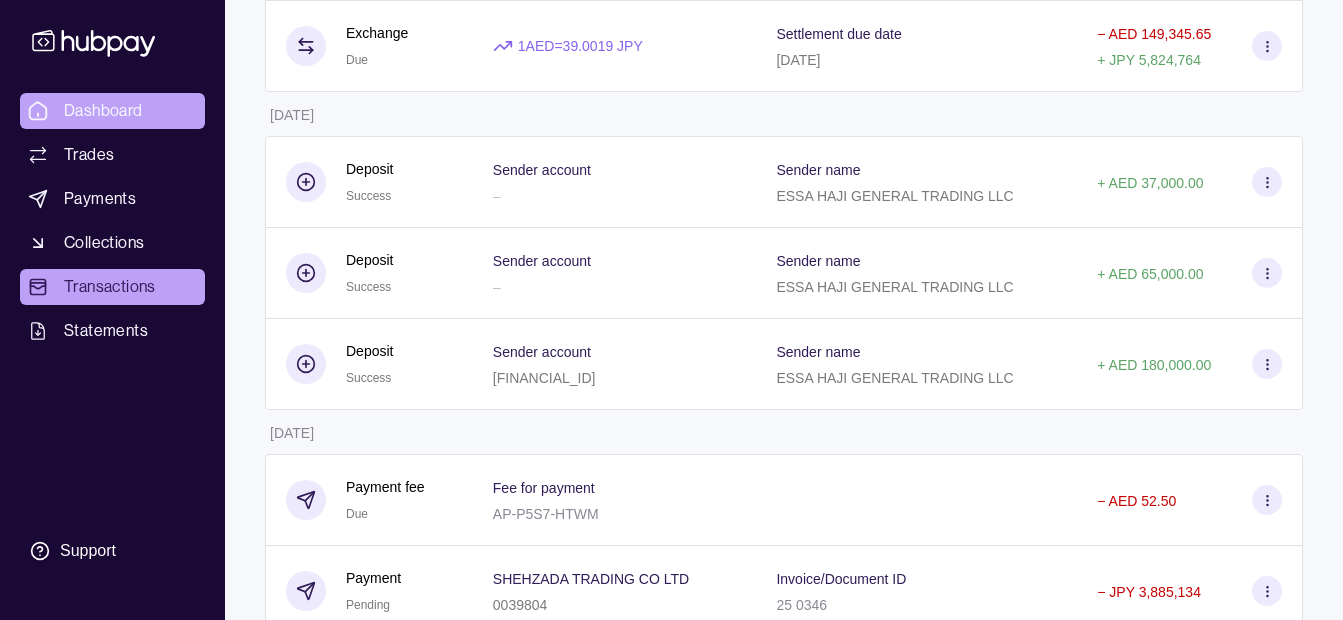 click on "Dashboard" at bounding box center (112, 111) 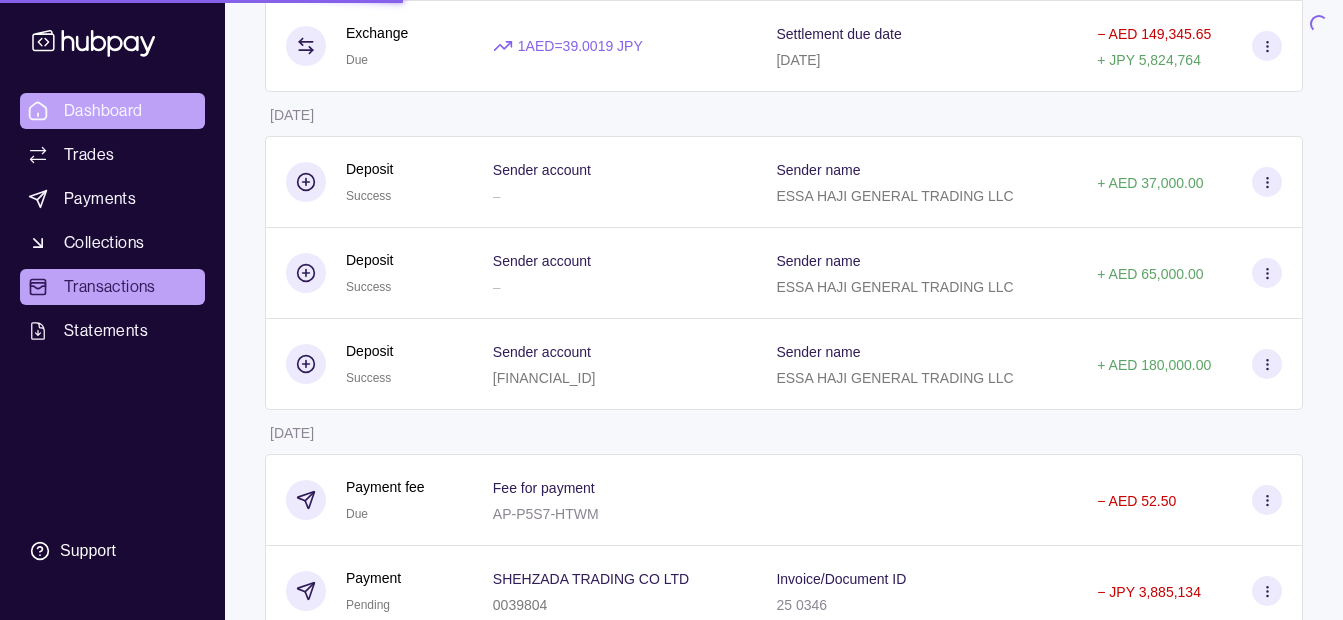 scroll, scrollTop: 0, scrollLeft: 0, axis: both 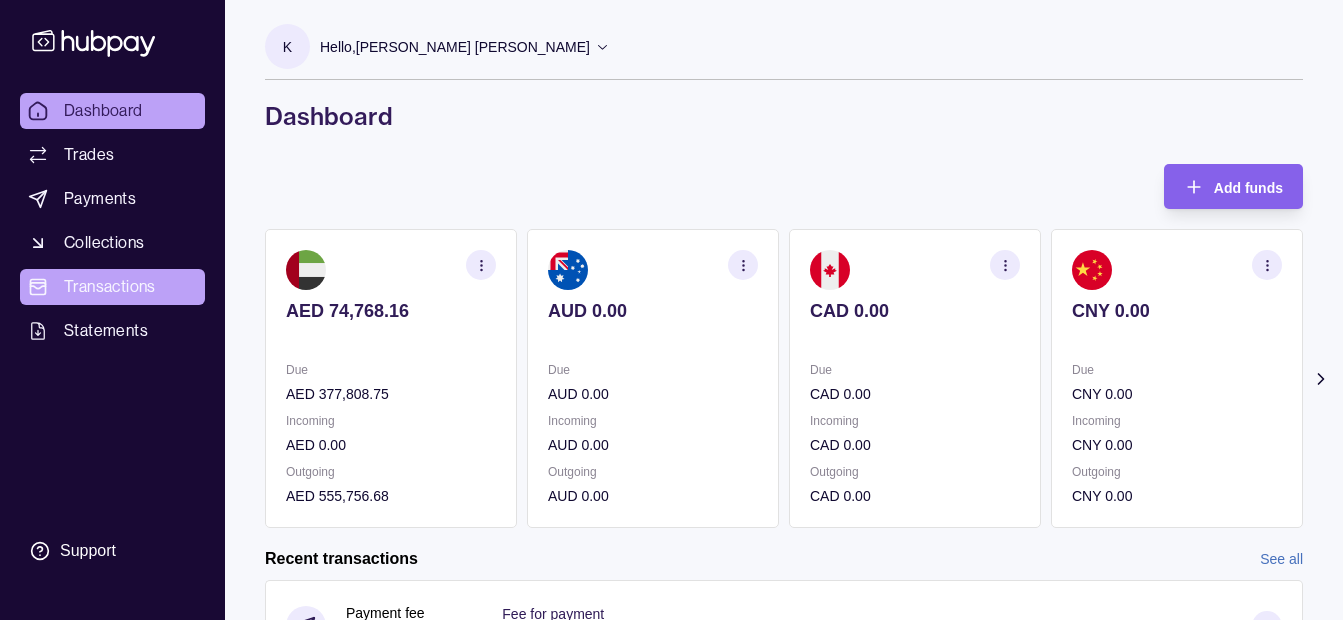 click on "Transactions" at bounding box center (110, 287) 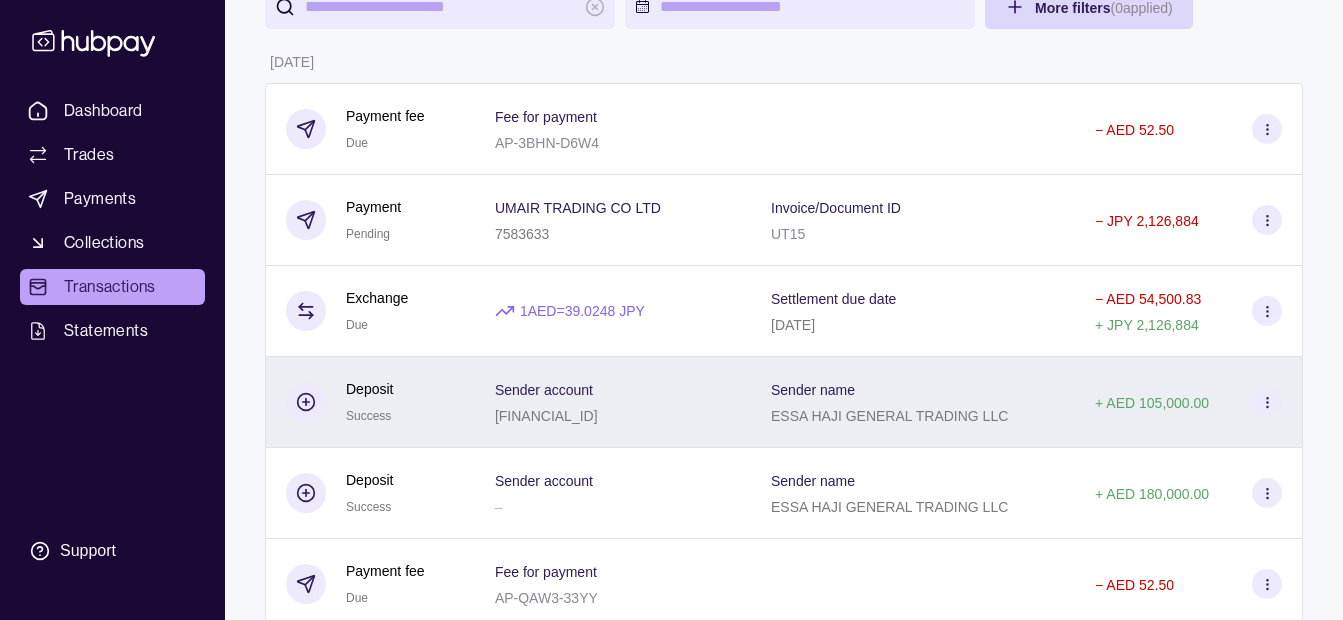 scroll, scrollTop: 0, scrollLeft: 0, axis: both 